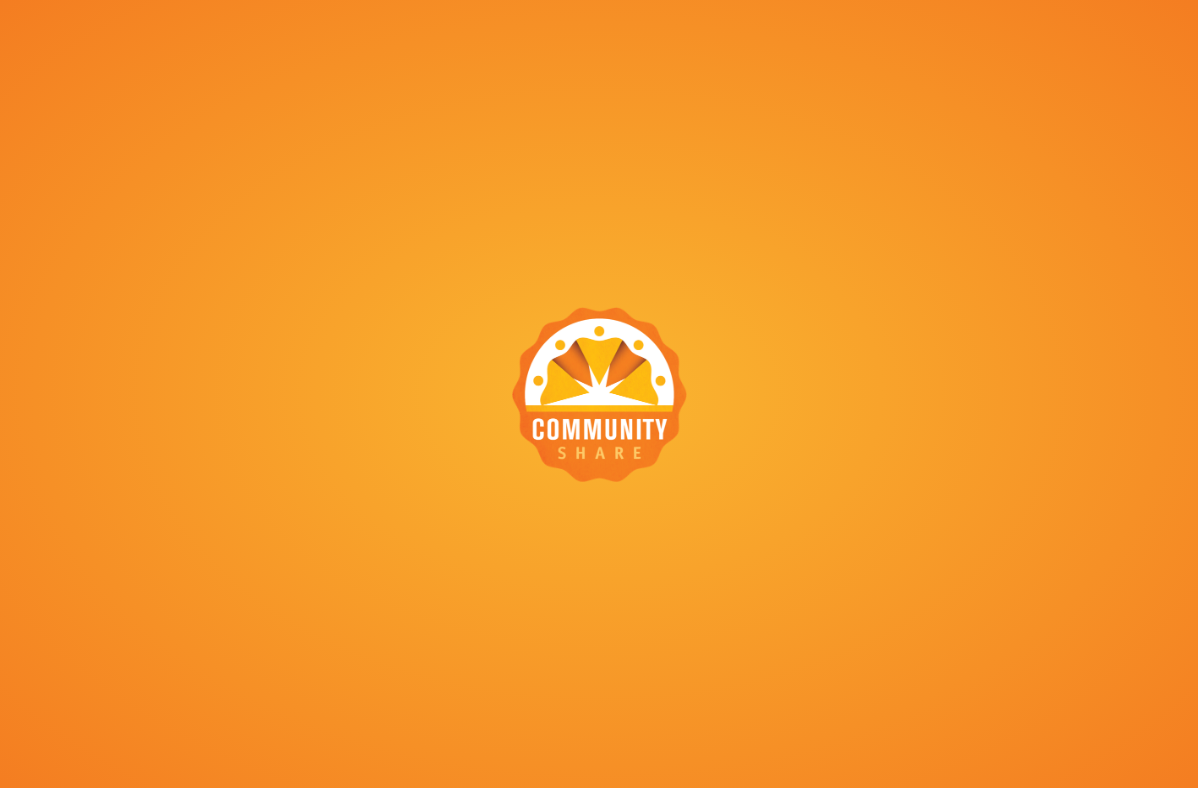 scroll, scrollTop: 0, scrollLeft: 0, axis: both 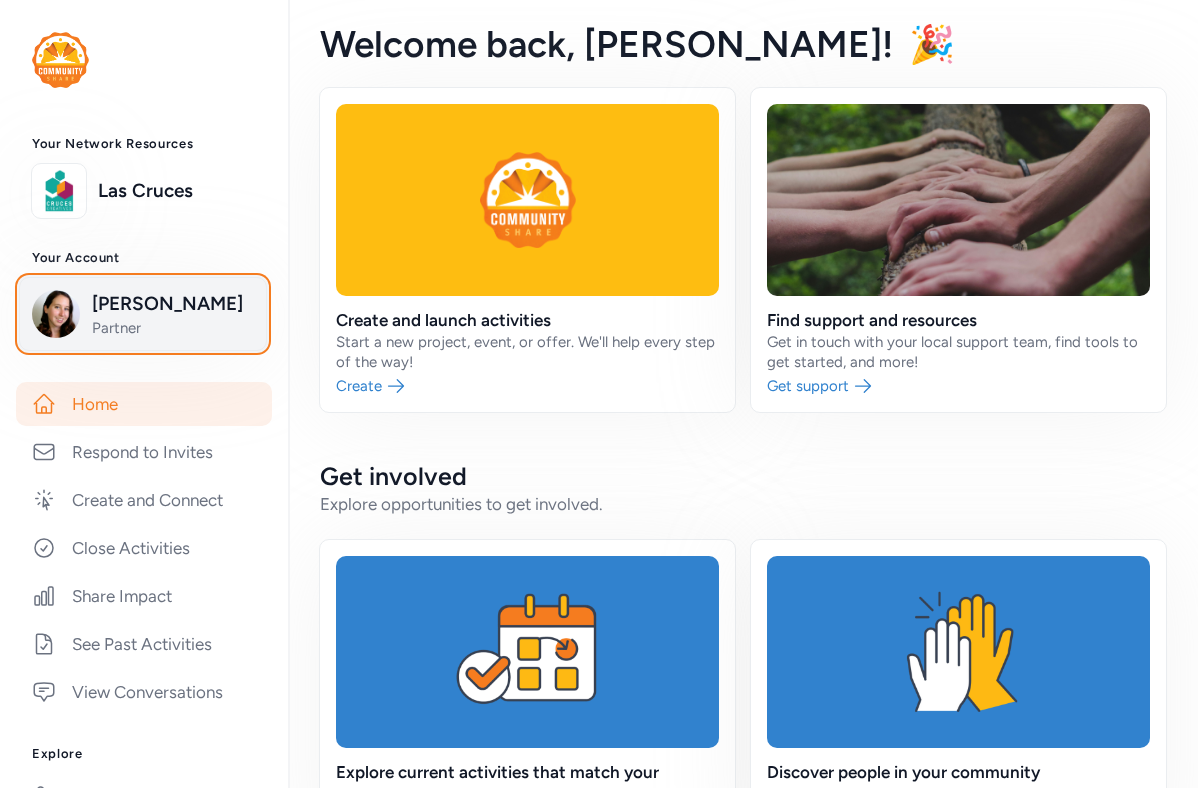 click on "Lea Wise-Surguy" at bounding box center [173, 304] 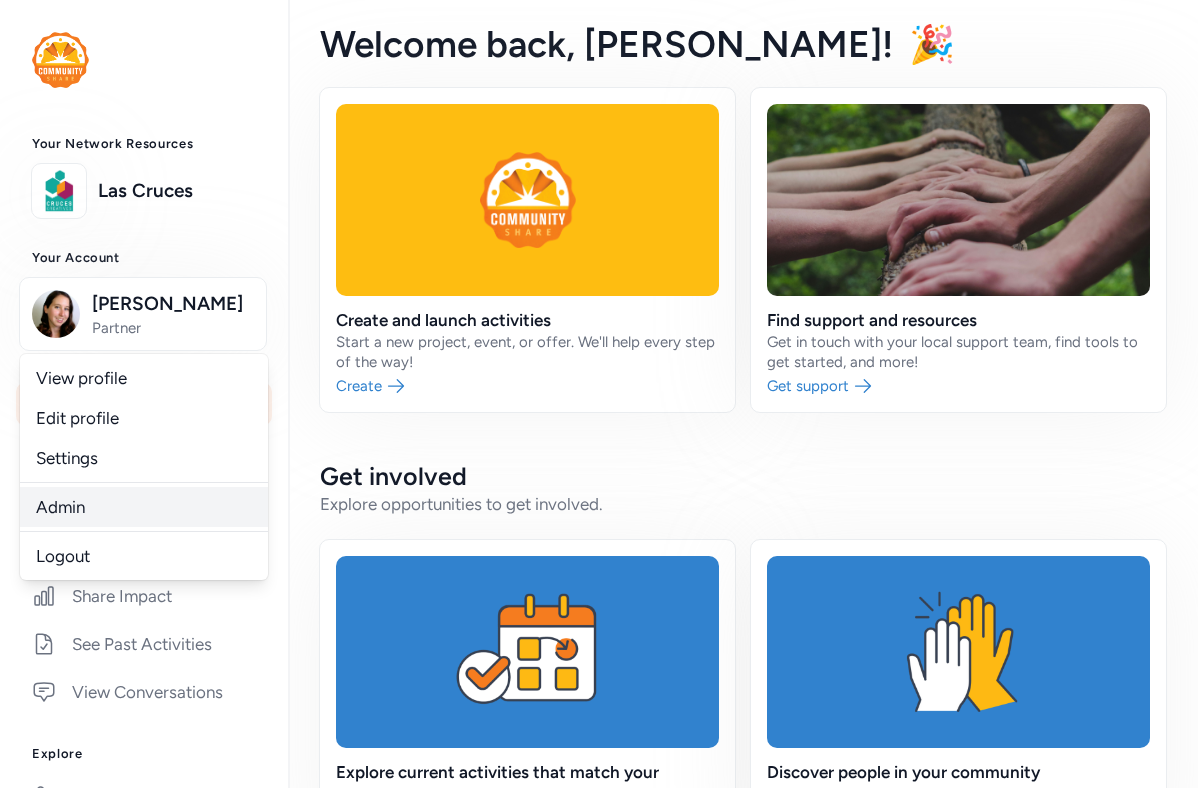 click on "Admin" at bounding box center (144, 507) 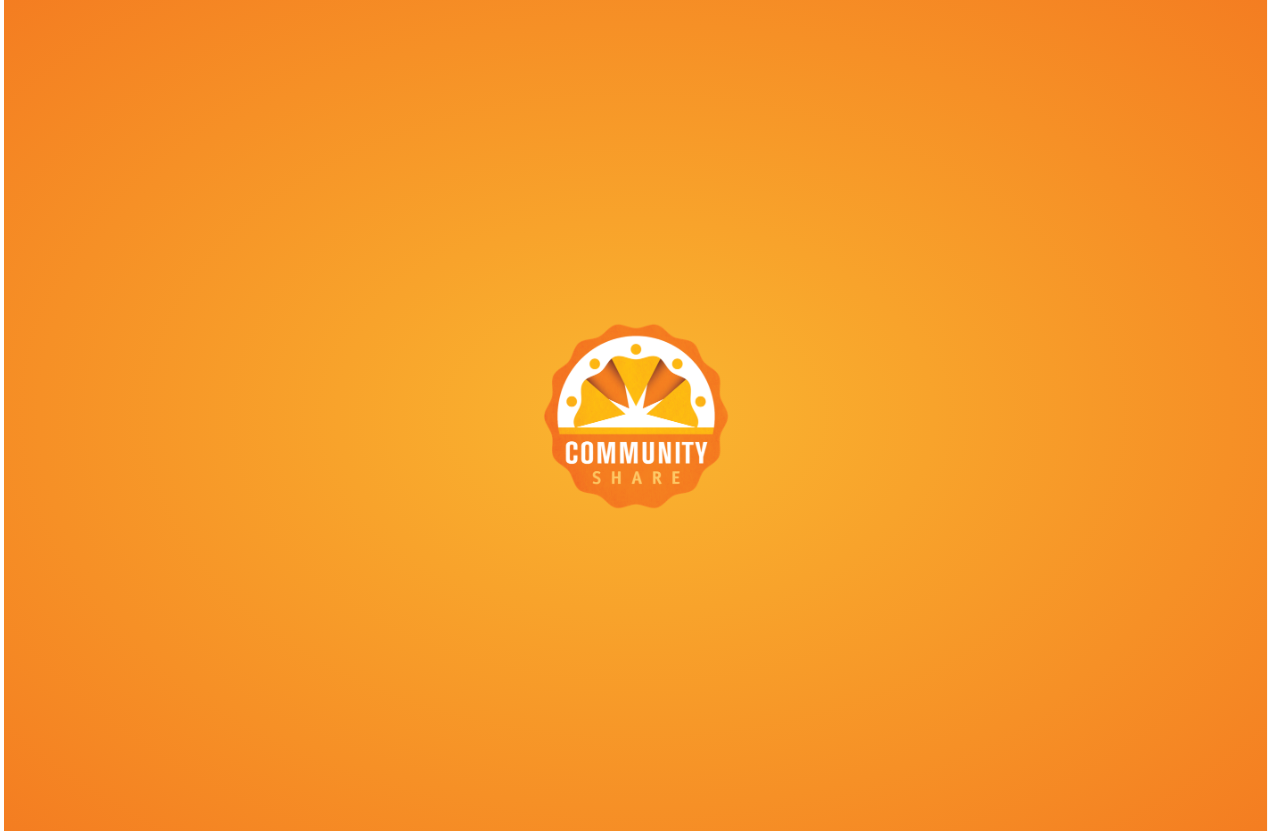 scroll, scrollTop: 0, scrollLeft: 0, axis: both 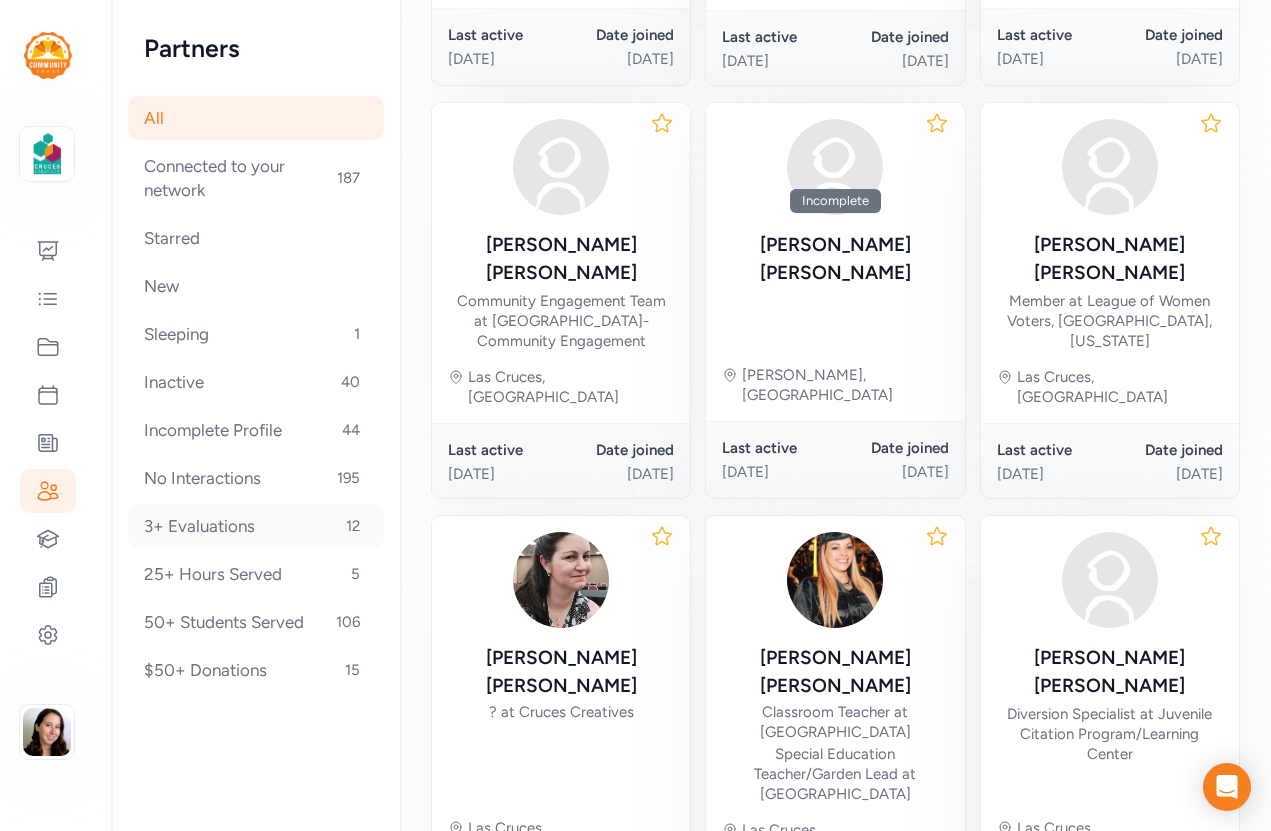click on "3+ Evaluations 12" at bounding box center [256, 526] 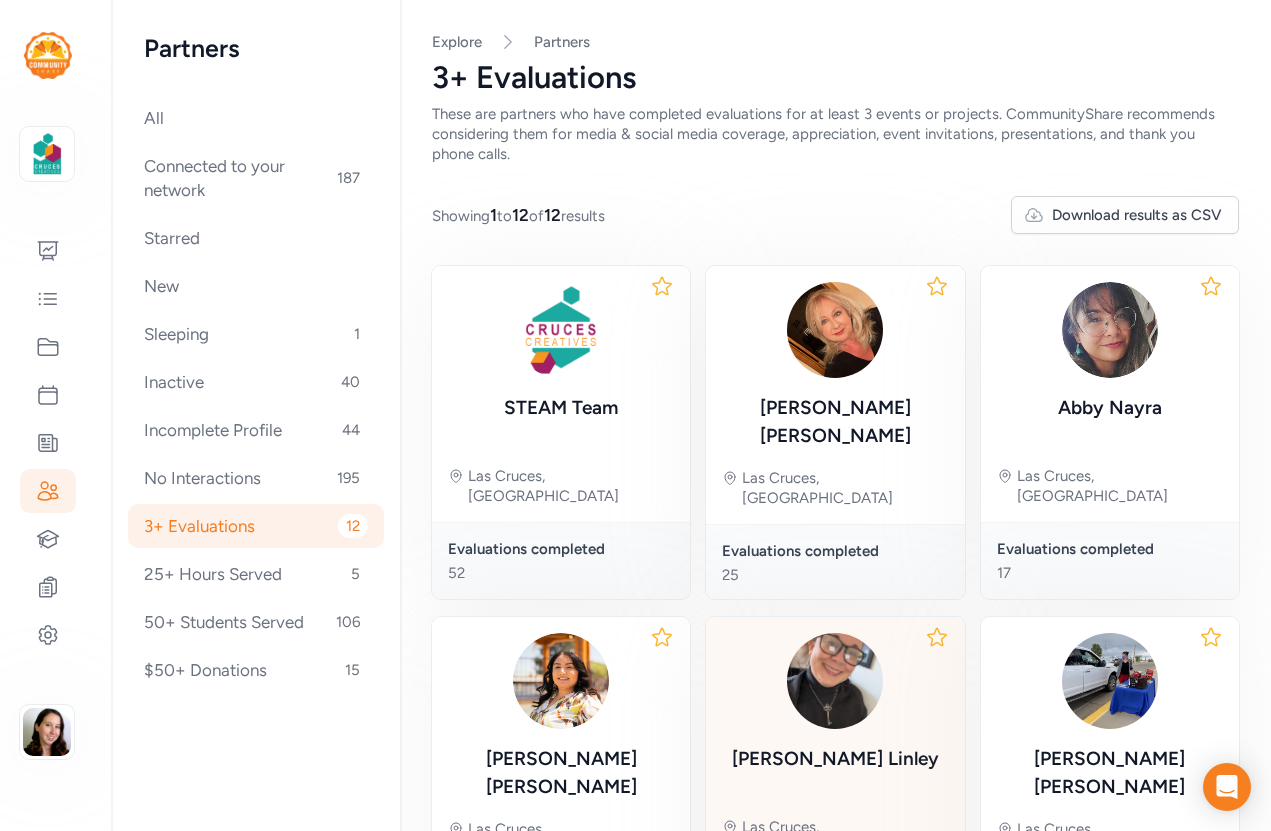 scroll, scrollTop: 63, scrollLeft: 0, axis: vertical 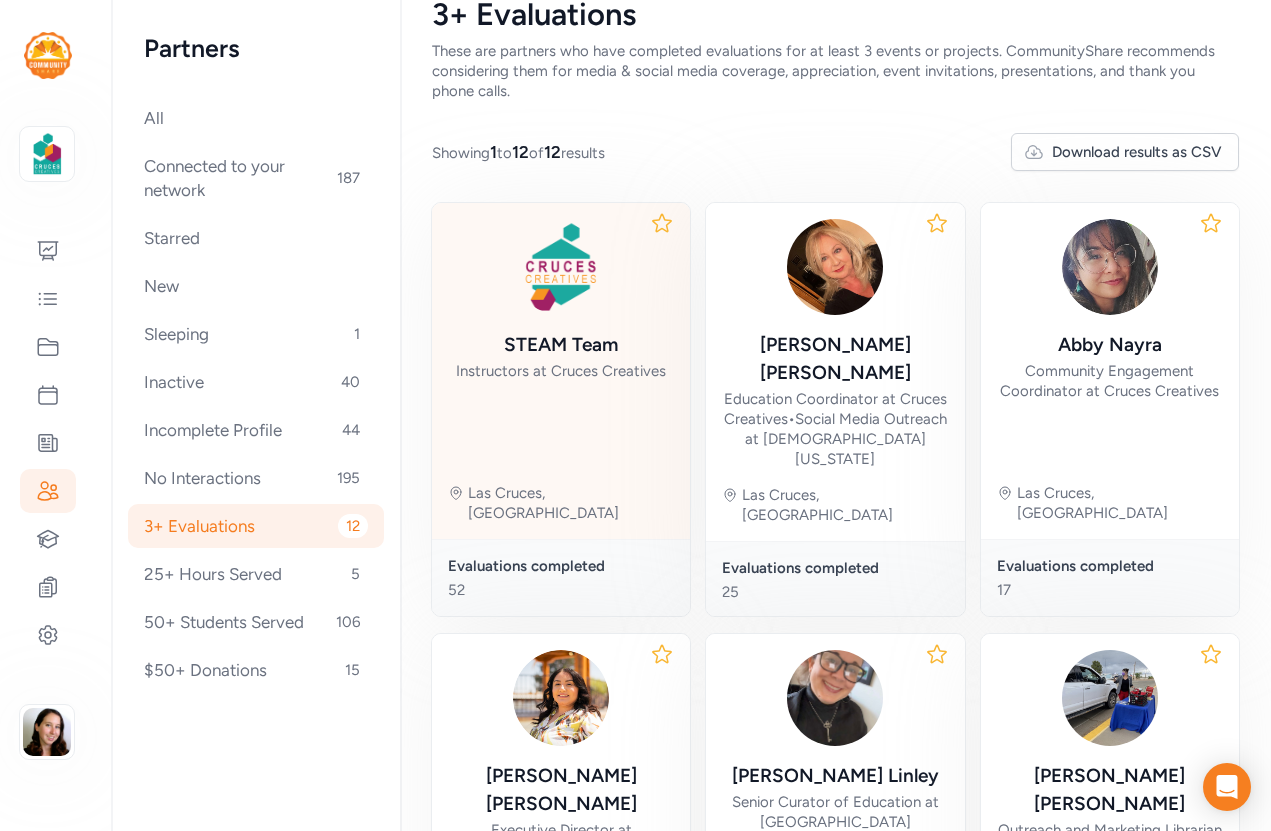 click on "STEAM   Team Instructors at Cruces Creatives [GEOGRAPHIC_DATA], [GEOGRAPHIC_DATA]" at bounding box center [561, 371] 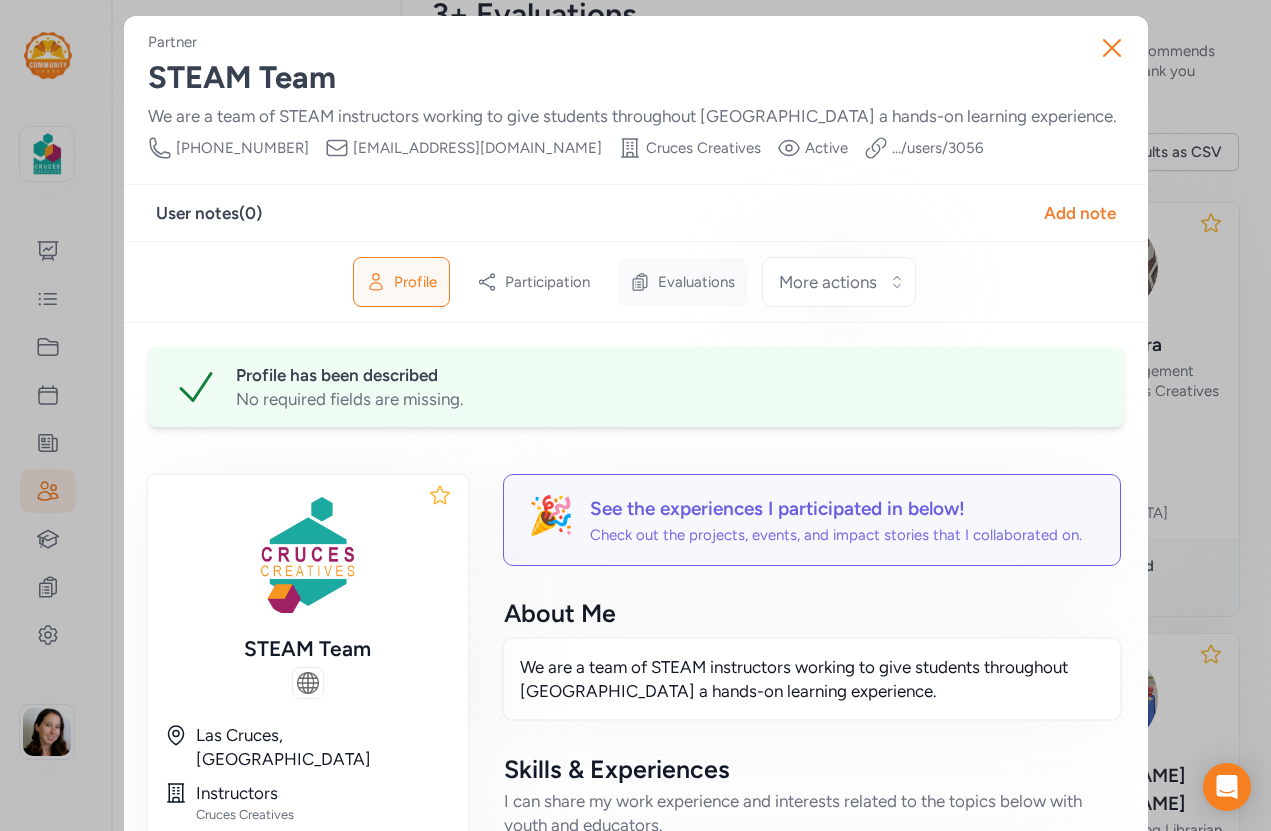 click on "Evaluations" at bounding box center (682, 282) 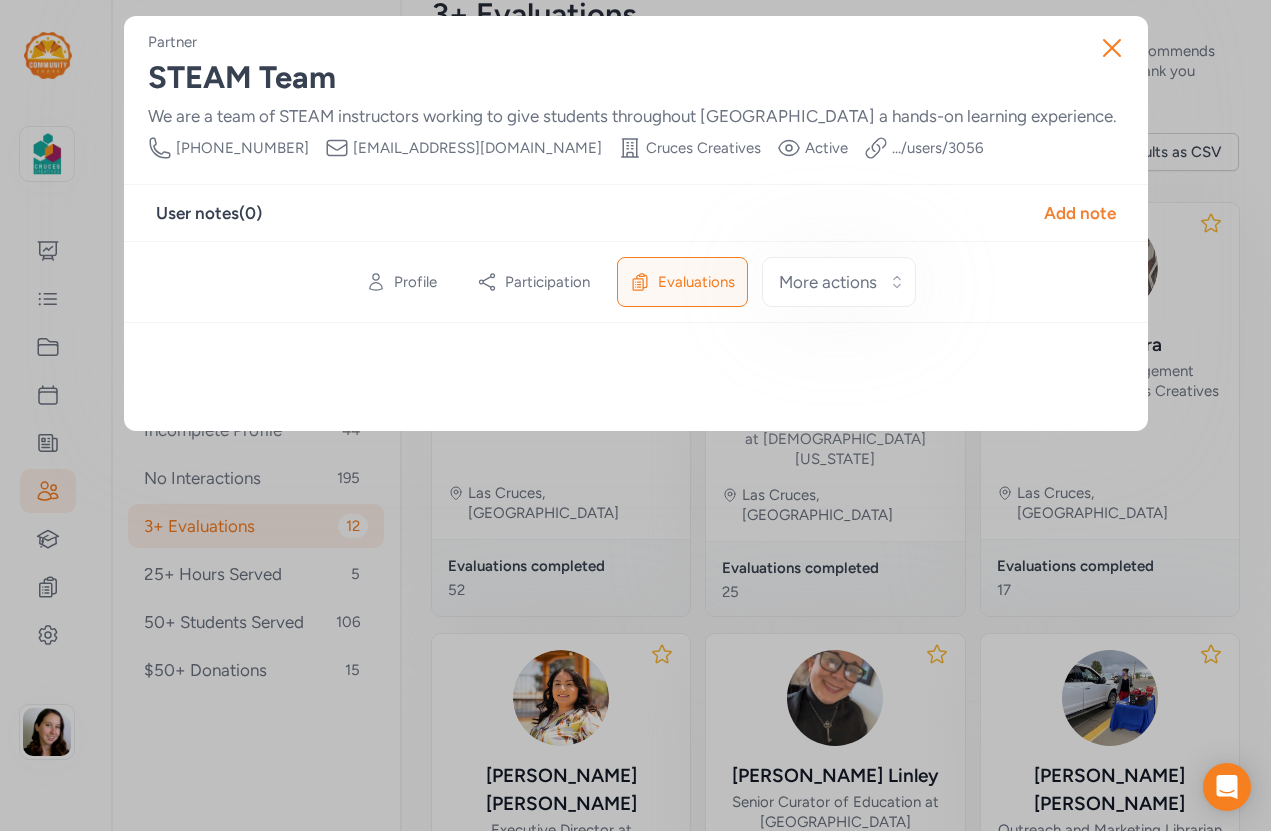 click on "Evaluations" at bounding box center (696, 282) 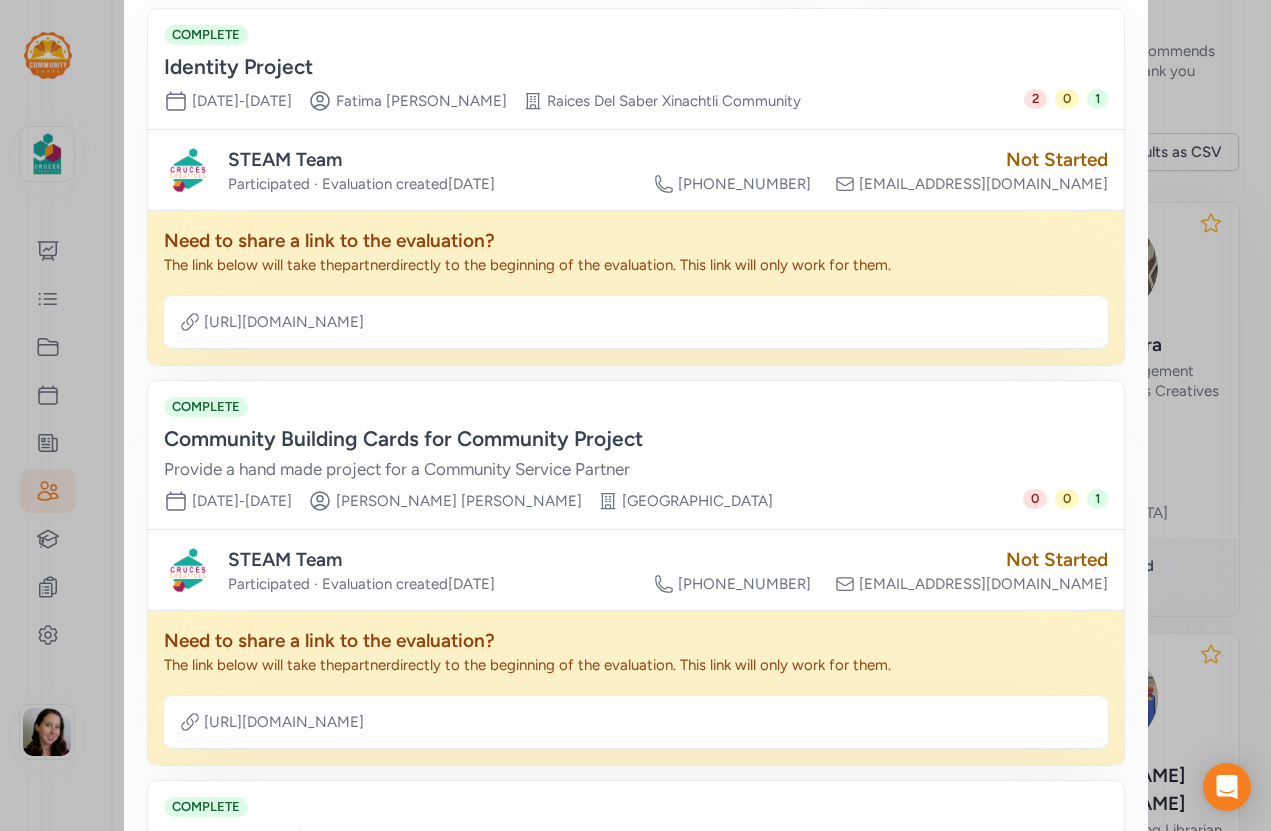 scroll, scrollTop: 422, scrollLeft: 0, axis: vertical 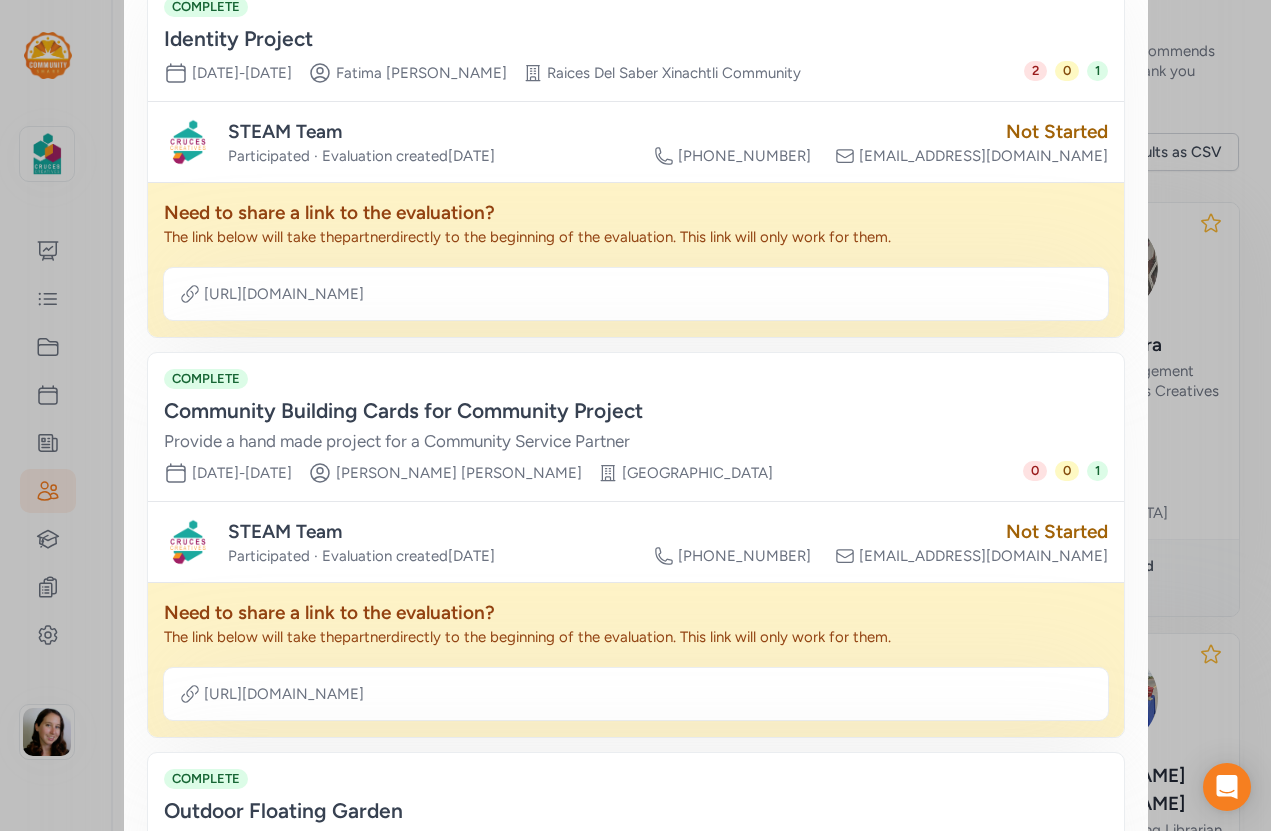 click on "Provide a hand made project for a Community Service Partner" at bounding box center (616, 441) 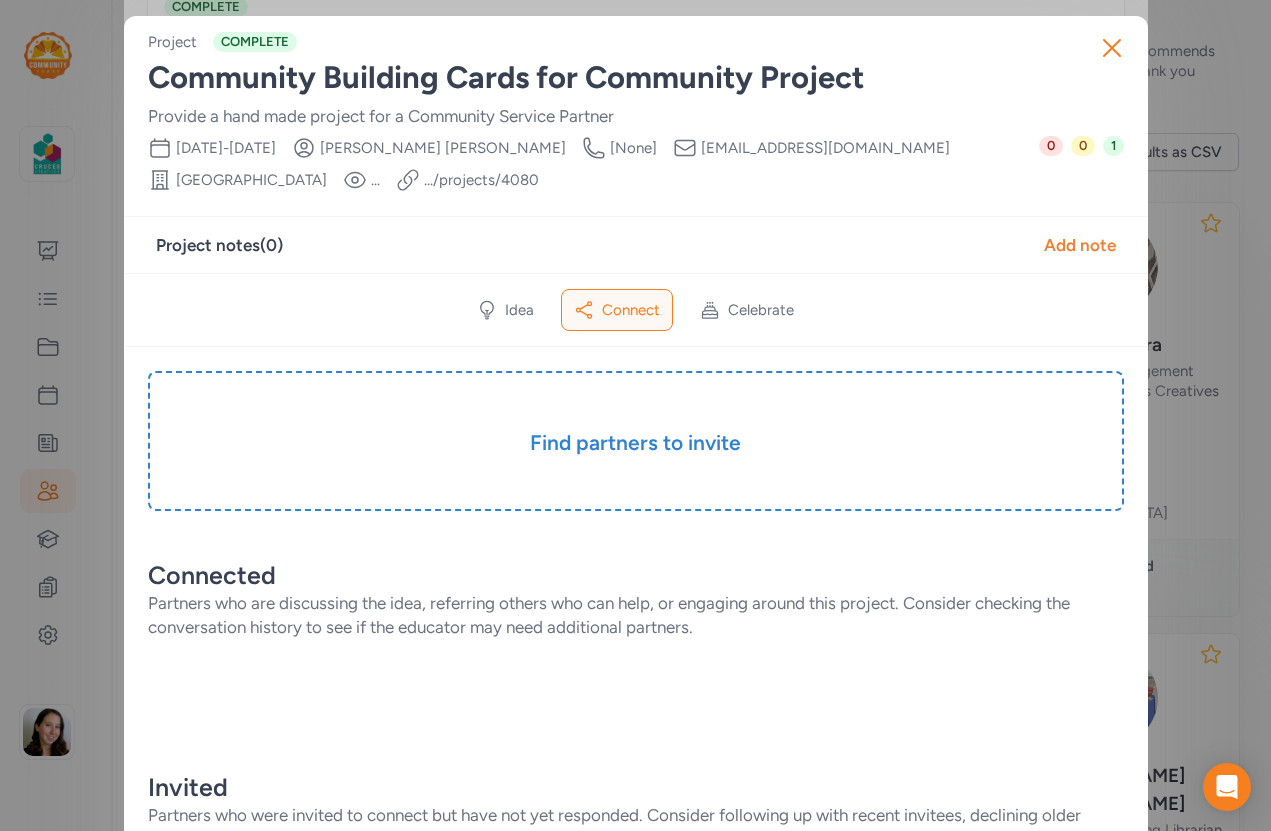 click 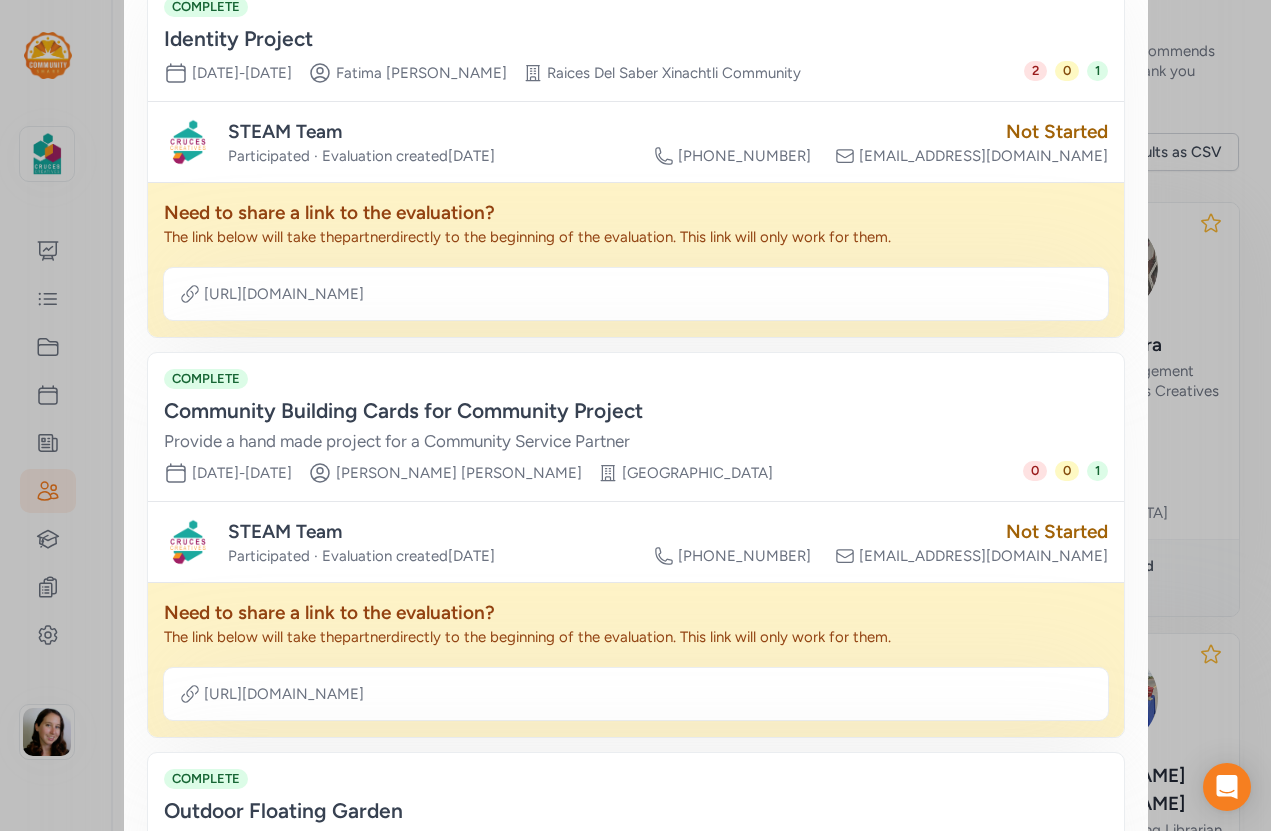 click on "Close Project COMPLETE Community Building Cards for Community Project Provide a hand made project for a Community Service Partner Date Range [DATE]  -  [DATE] Creator [PERSON_NAME] Creator Phone Number [None] Creator Email [EMAIL_ADDRESS][DOMAIN_NAME] School [GEOGRAPHIC_DATA] Visibility ... Platform Link .../projects/ 4080 0 0 1 Project notes  ( 0 ) Add note Idea Connect Celebrate Find partners to invite Connected Partners who are discussing the idea, referring others who can help, or engaging around this project. Consider checking the conversation history to see if the educator may need additional partners. Invited Partners who were invited to connect but have not yet responded. Consider following up with recent invitees, declining older invitations, and inviting new partners. Declined Partners who are either uninterested or unable to participate." at bounding box center (635, 581) 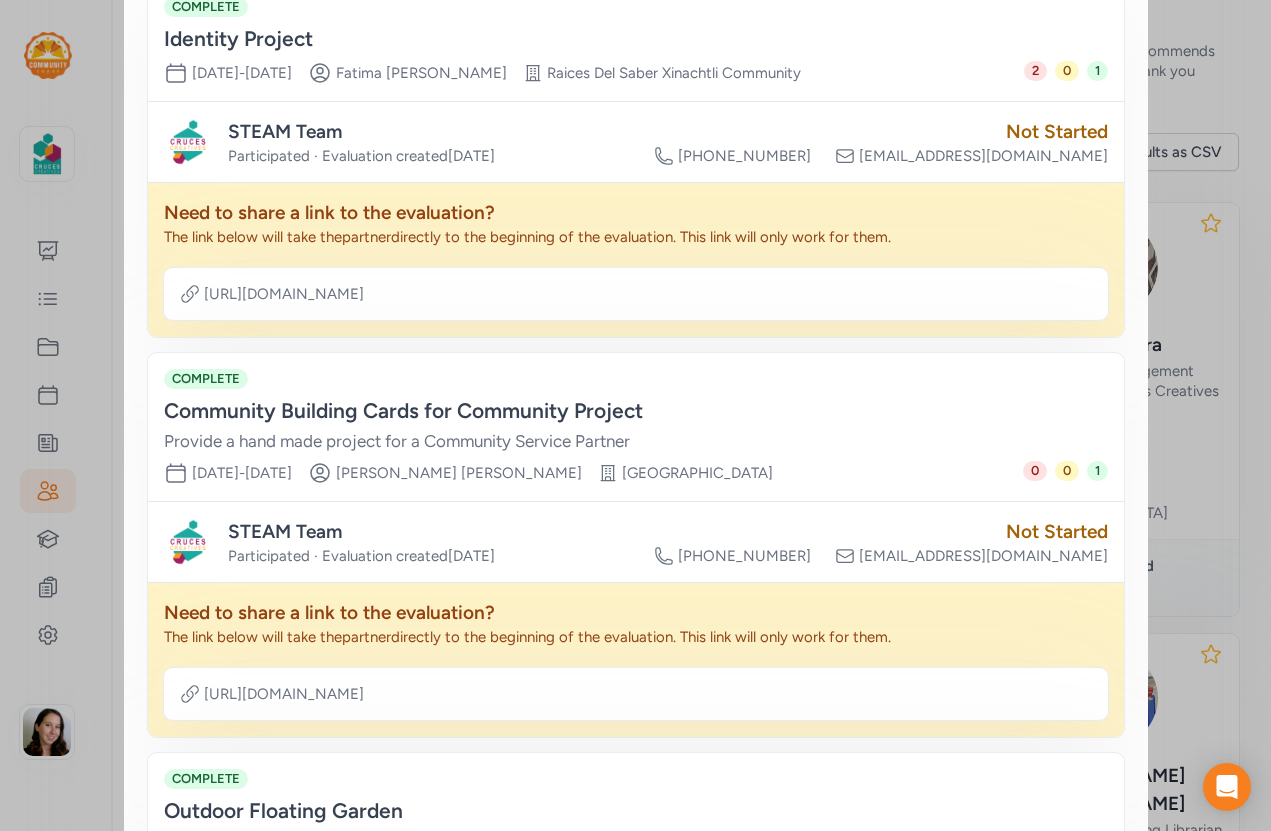 click on "COMPLETE Community Building Cards for Community Project Provide a hand made project for a Community Service Partner" at bounding box center [636, 411] 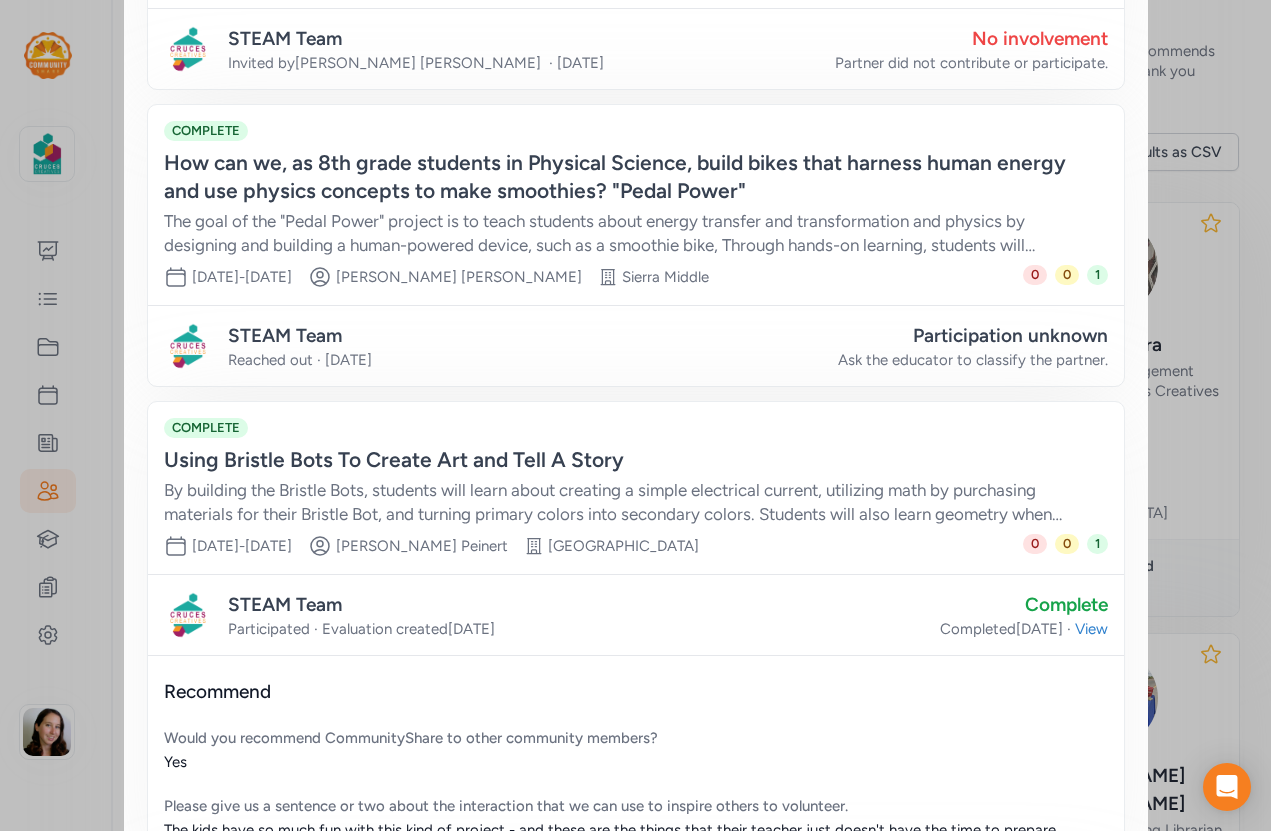 scroll, scrollTop: 5622, scrollLeft: 0, axis: vertical 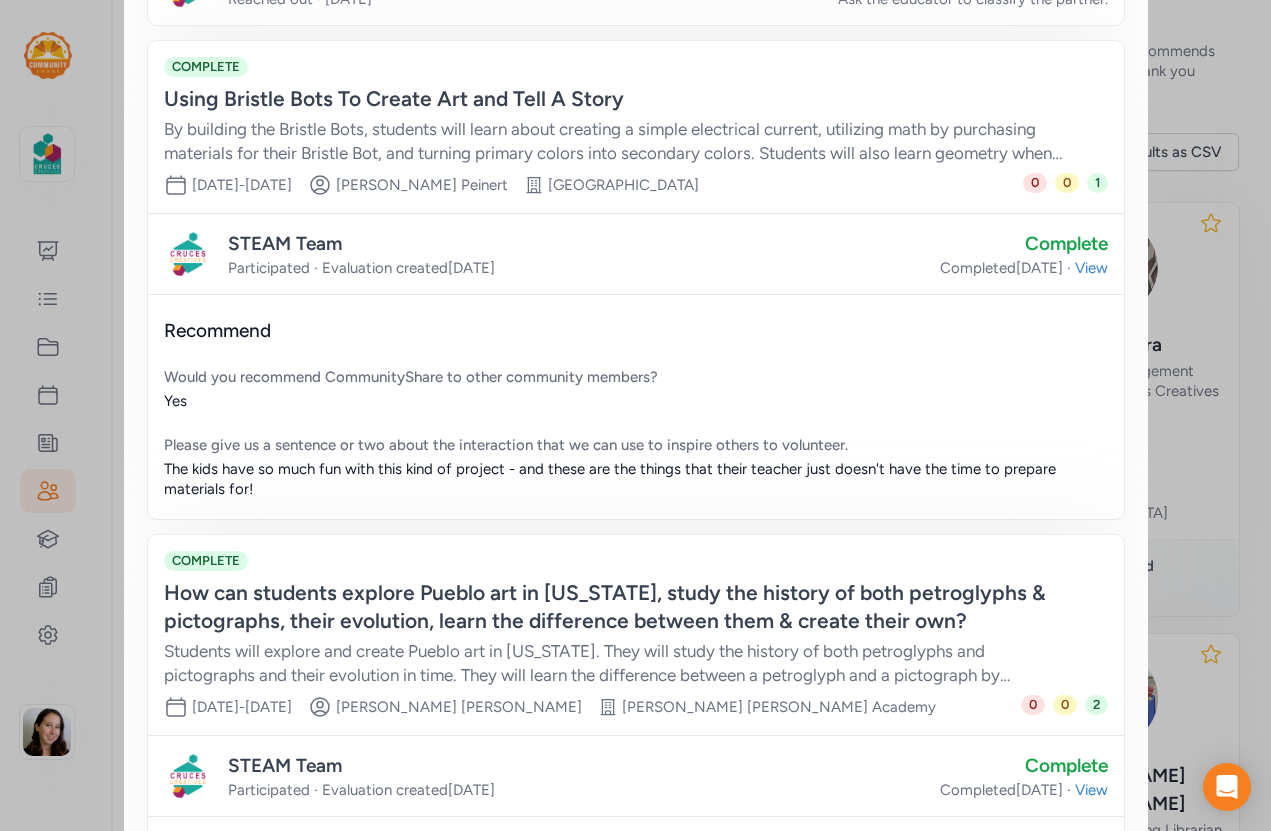 click on "STEAM   Team Participated · Evaluation created  [DATE]" at bounding box center (552, 254) 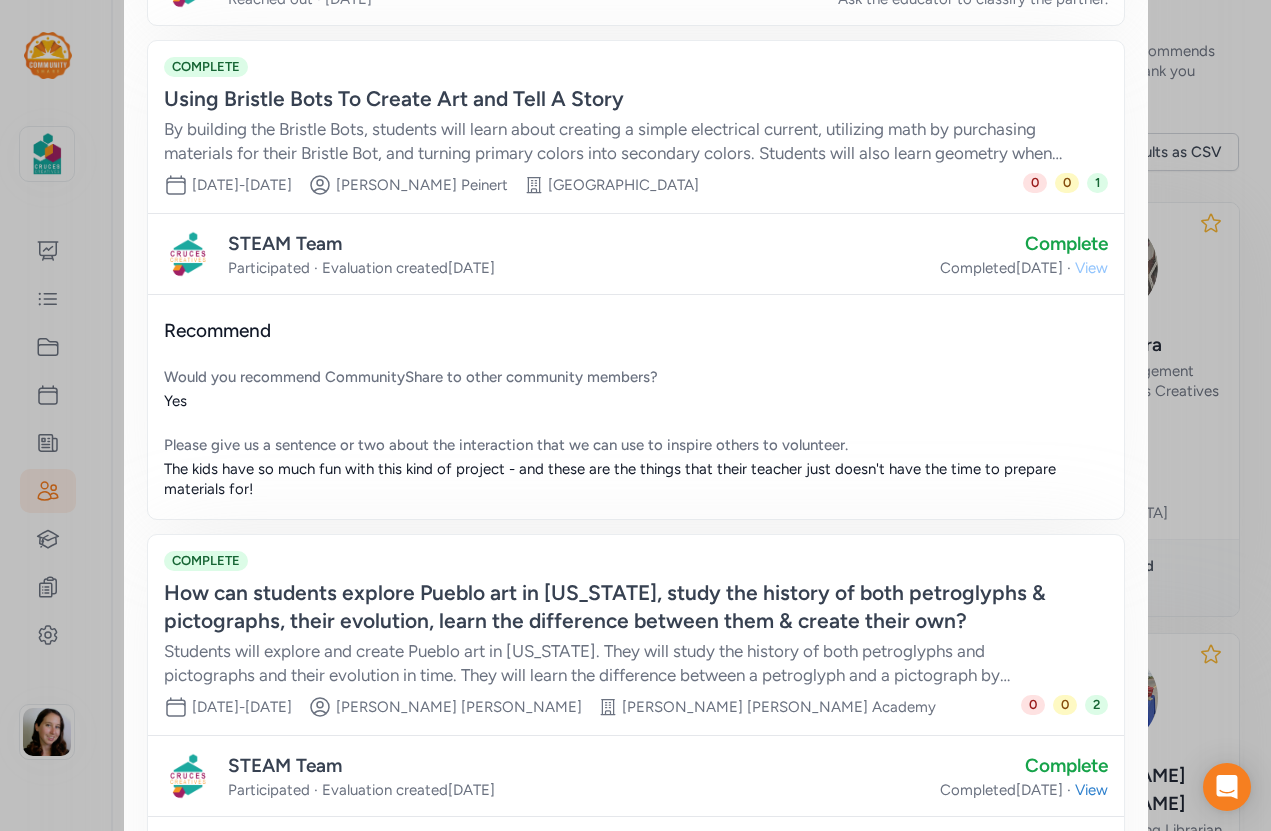 click on "View" at bounding box center [1091, 268] 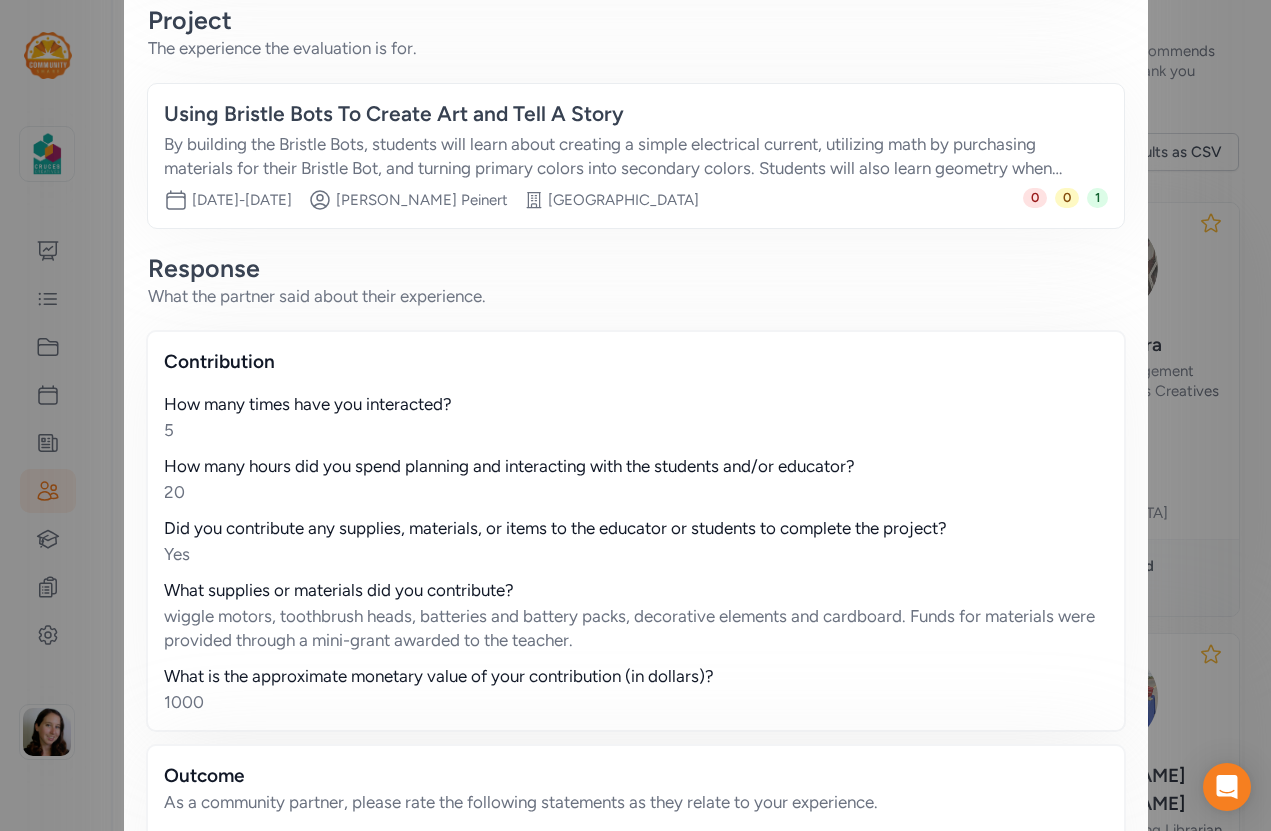 scroll, scrollTop: 456, scrollLeft: 0, axis: vertical 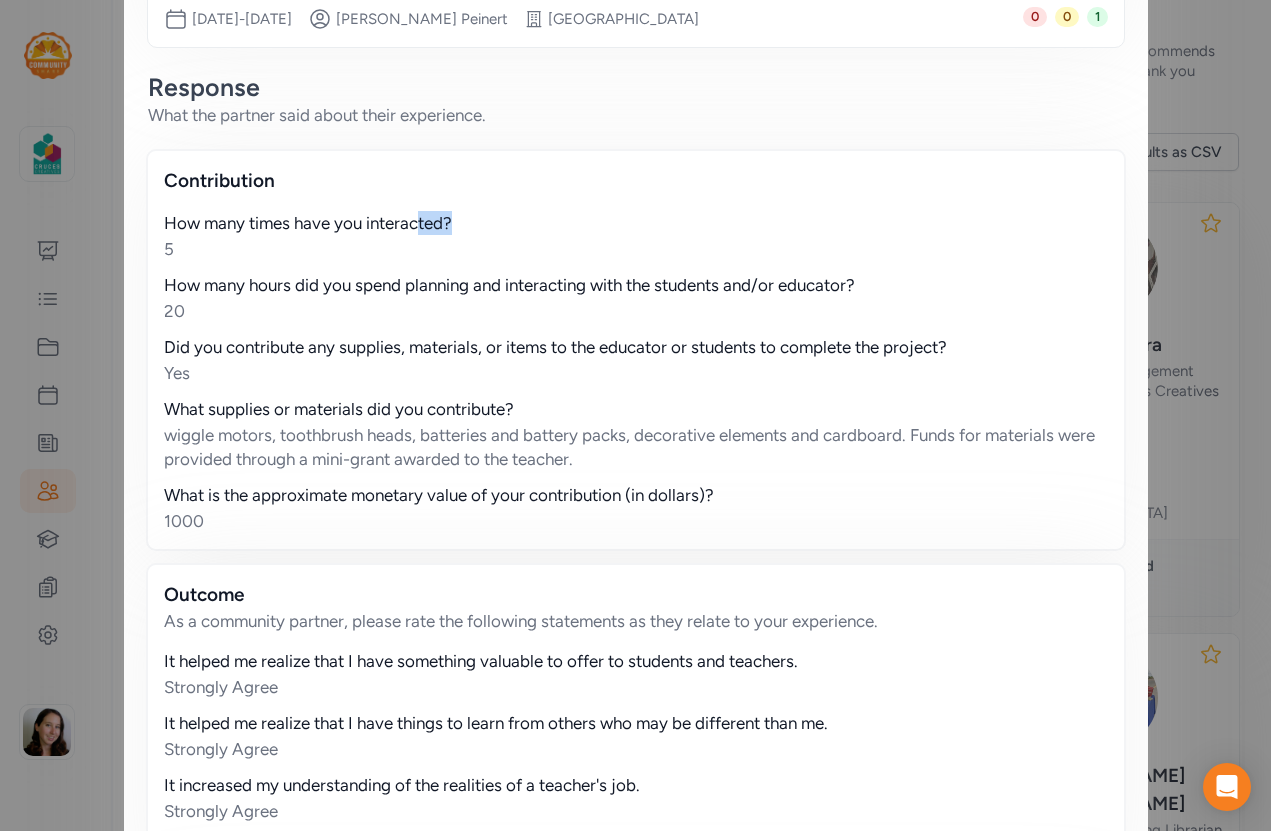 drag, startPoint x: 449, startPoint y: 223, endPoint x: 199, endPoint y: 224, distance: 250.002 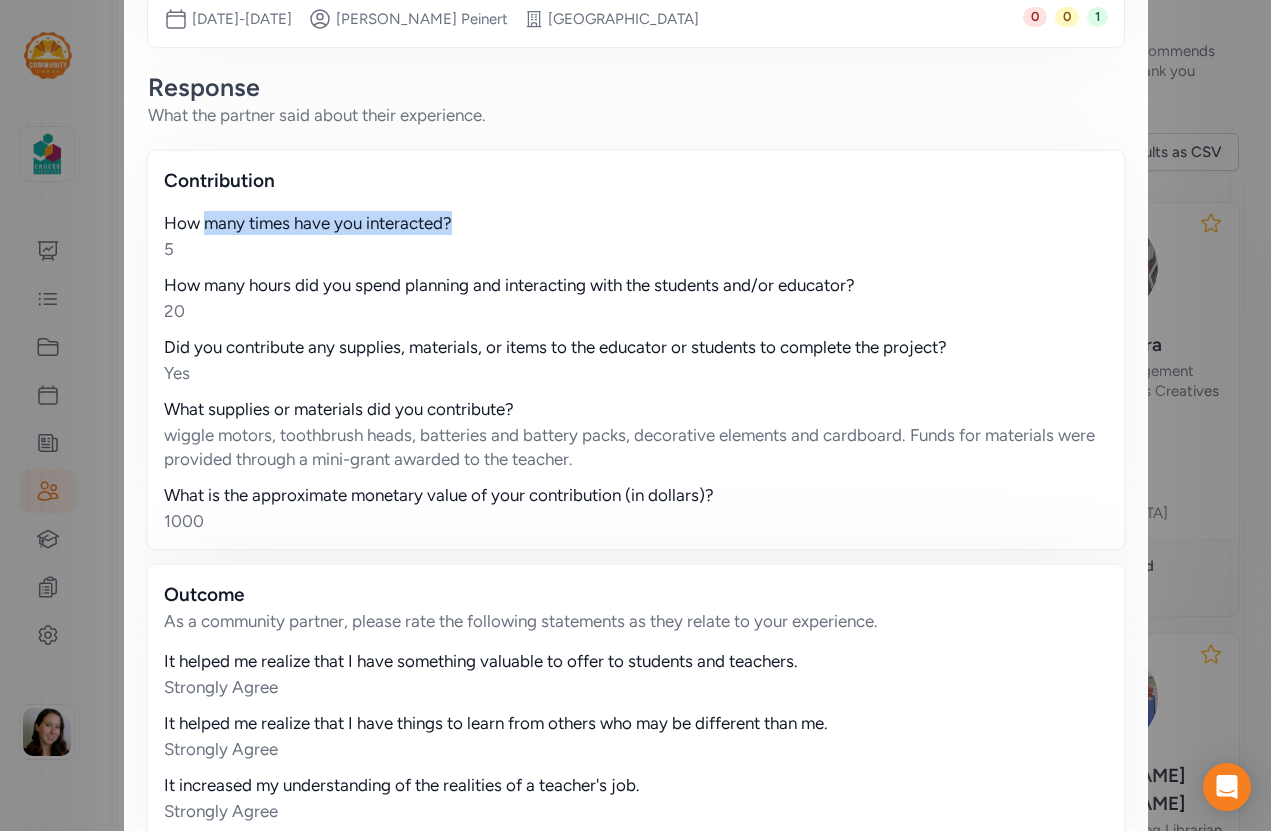 click on "How many times have you interacted?" at bounding box center (636, 223) 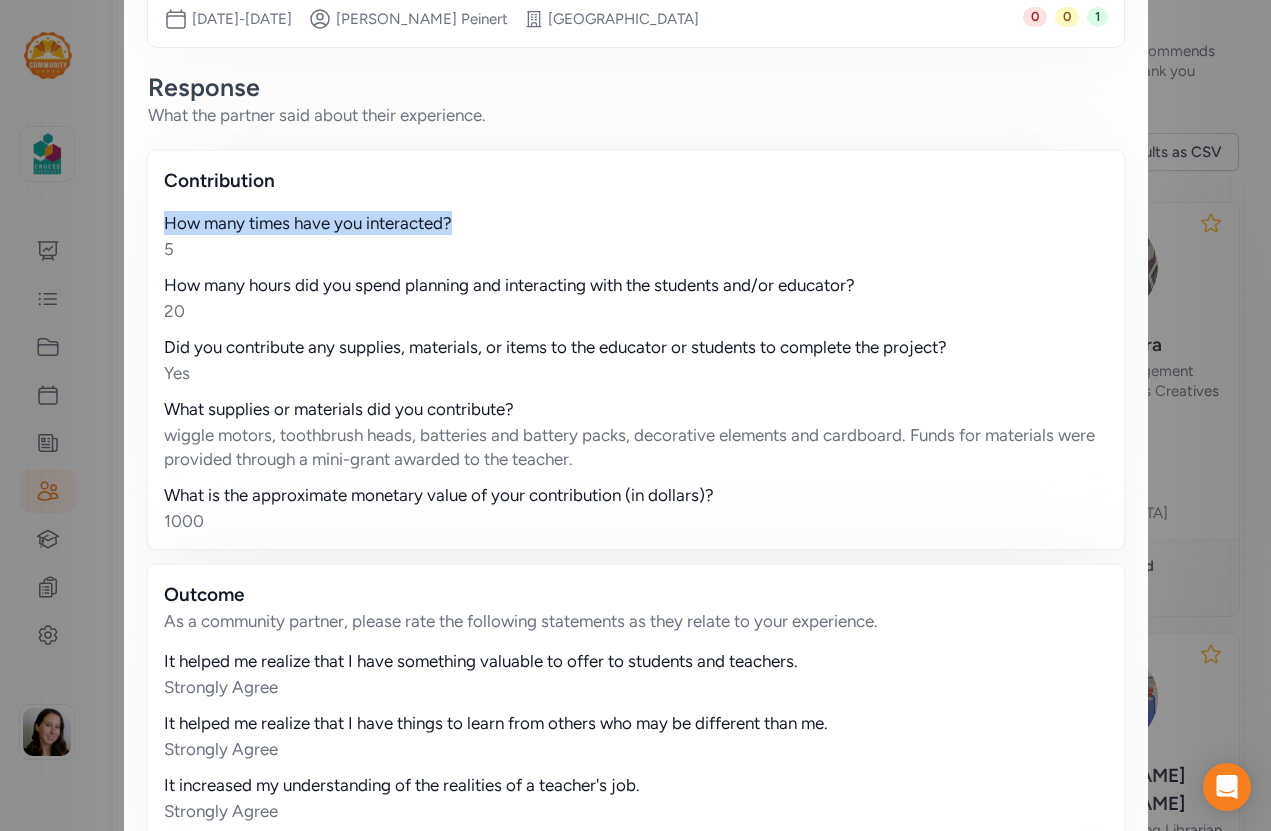 drag, startPoint x: 429, startPoint y: 223, endPoint x: 156, endPoint y: 227, distance: 273.0293 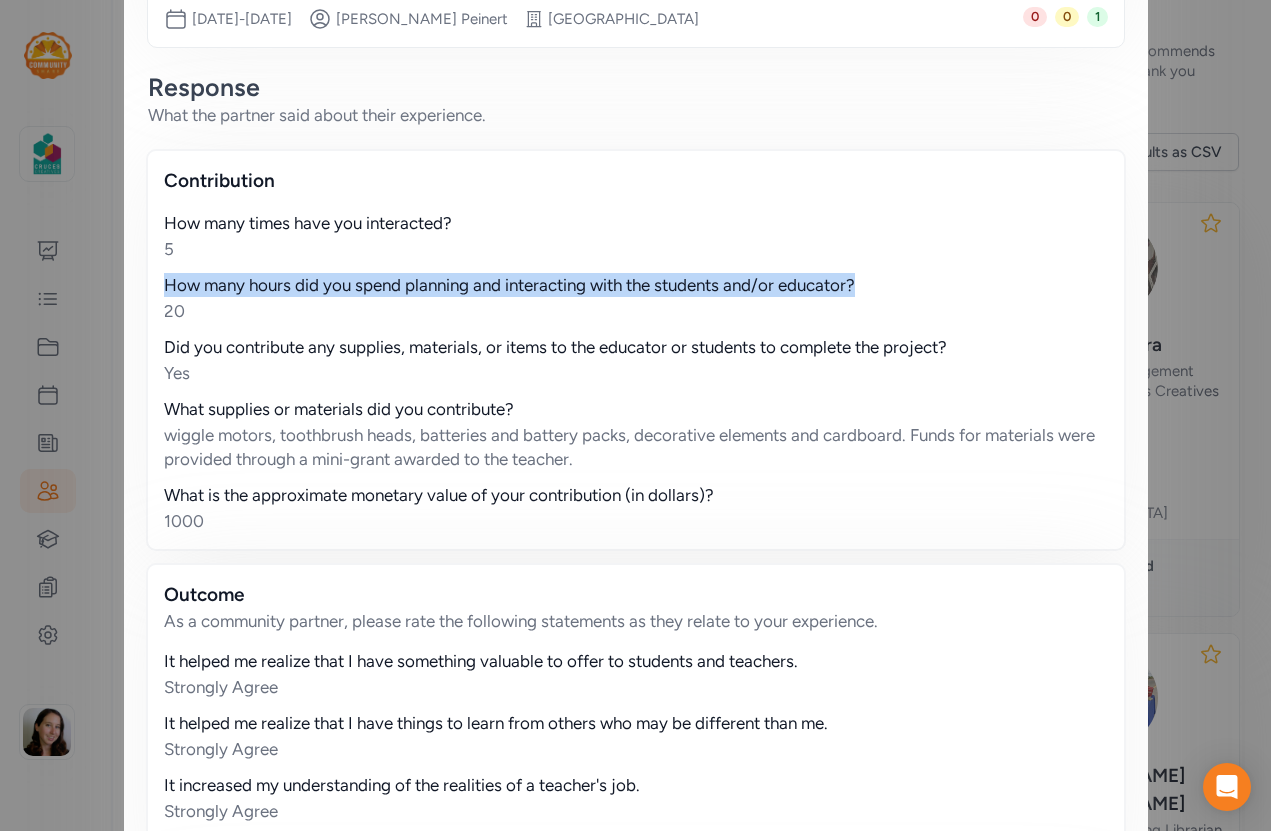 drag, startPoint x: 924, startPoint y: 285, endPoint x: 154, endPoint y: 289, distance: 770.0104 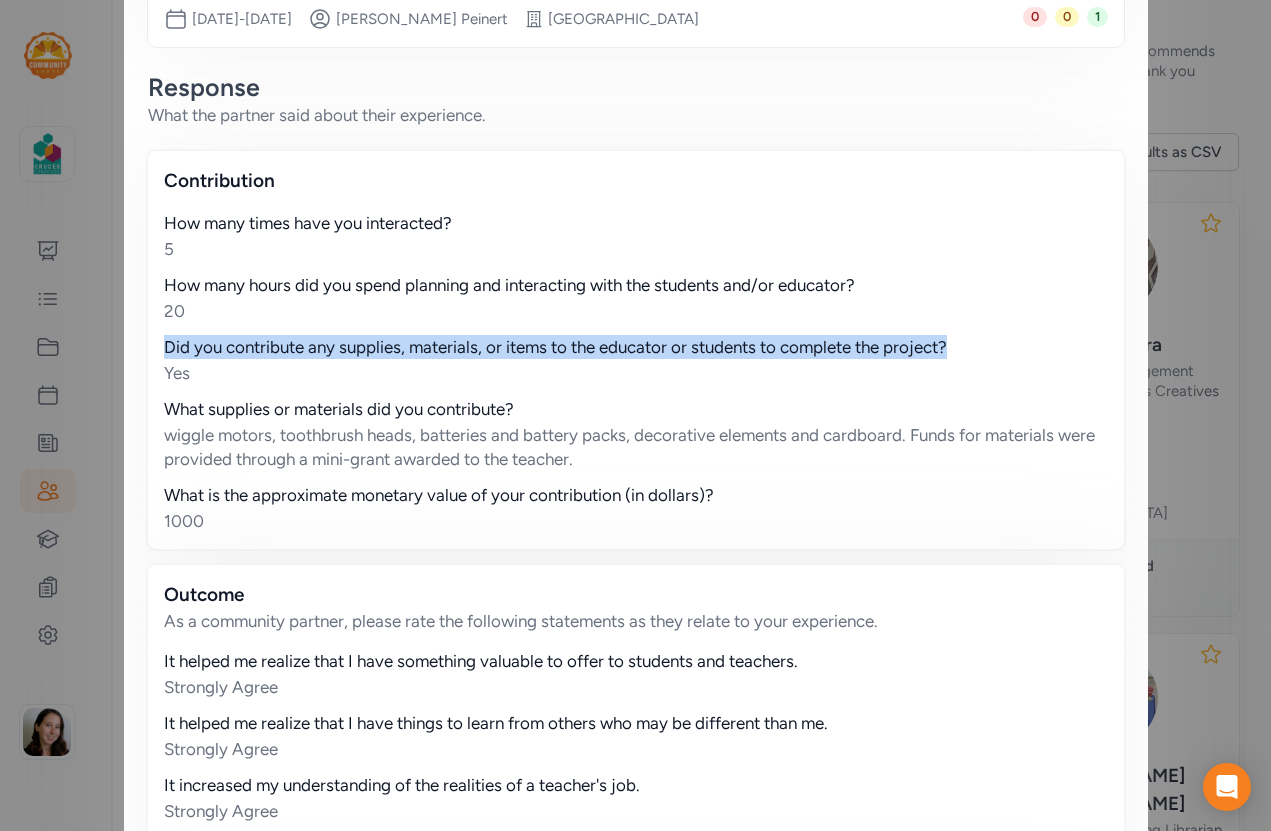 drag, startPoint x: 971, startPoint y: 347, endPoint x: 150, endPoint y: 351, distance: 821.00977 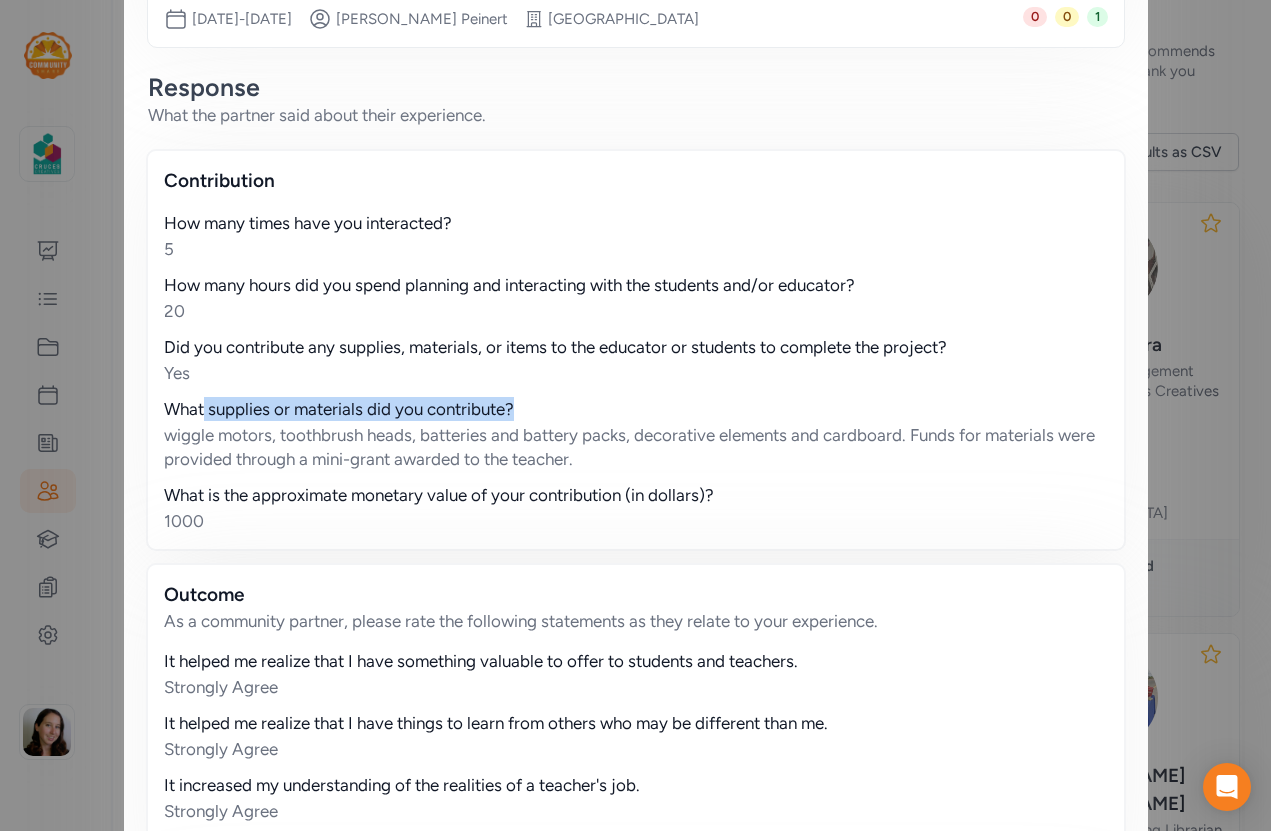 drag, startPoint x: 545, startPoint y: 406, endPoint x: 187, endPoint y: 405, distance: 358.0014 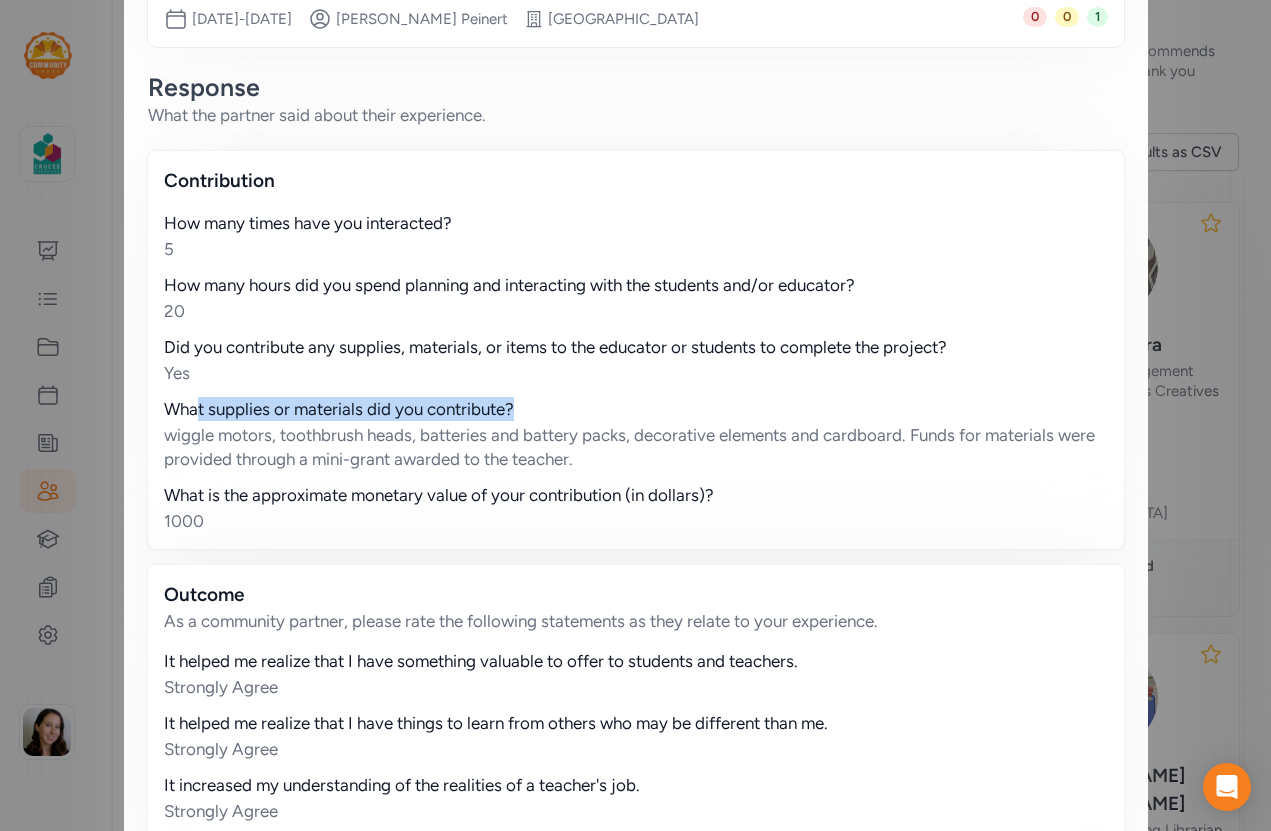 click on "What supplies or materials did you contribute?" at bounding box center (636, 409) 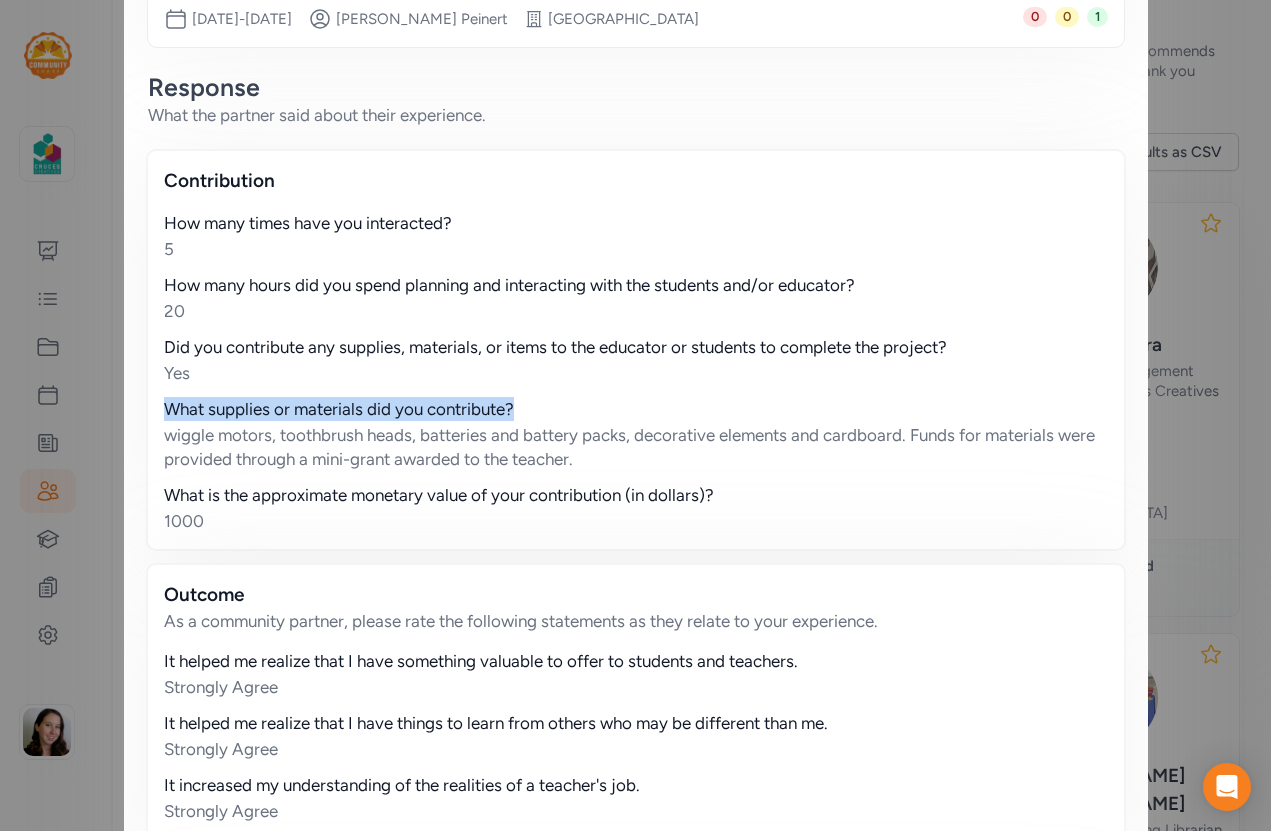 drag, startPoint x: 527, startPoint y: 410, endPoint x: 157, endPoint y: 408, distance: 370.0054 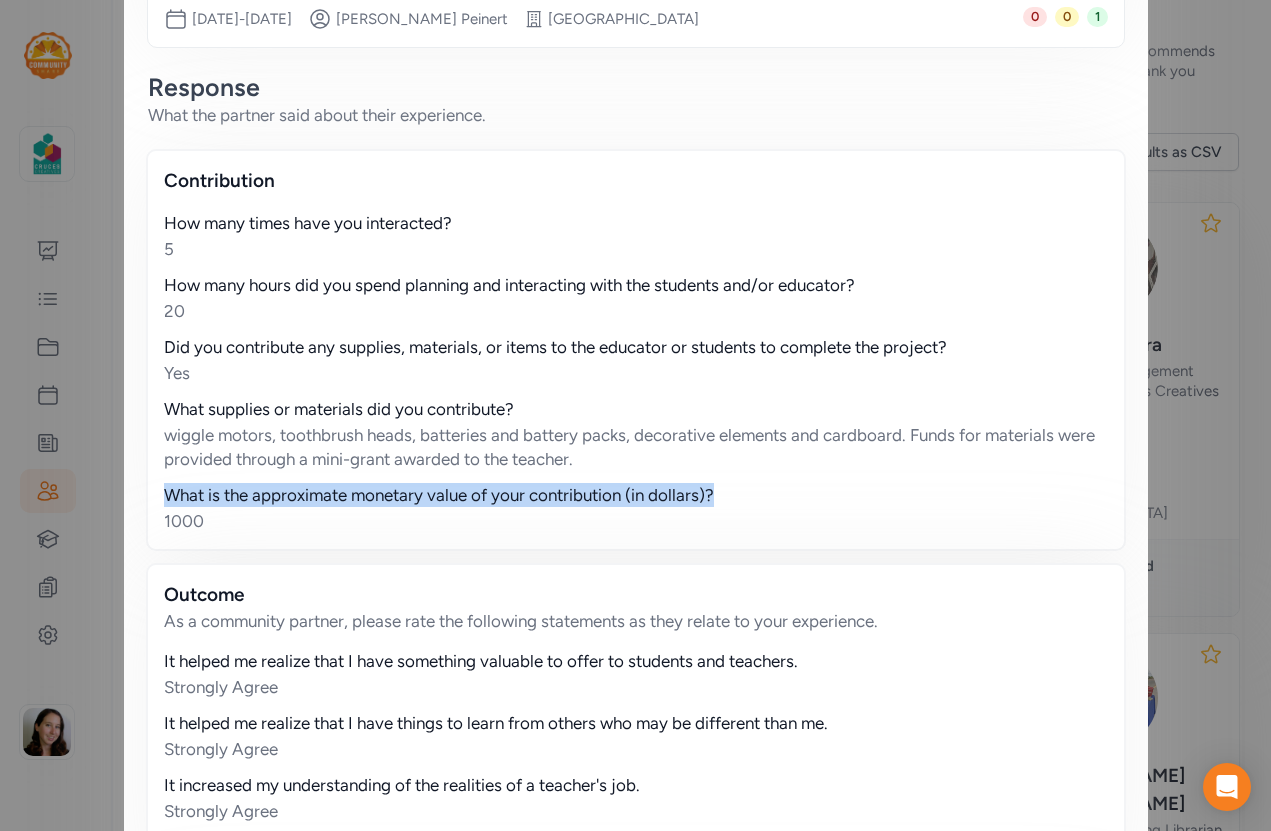 drag, startPoint x: 725, startPoint y: 487, endPoint x: 206, endPoint y: 498, distance: 519.1166 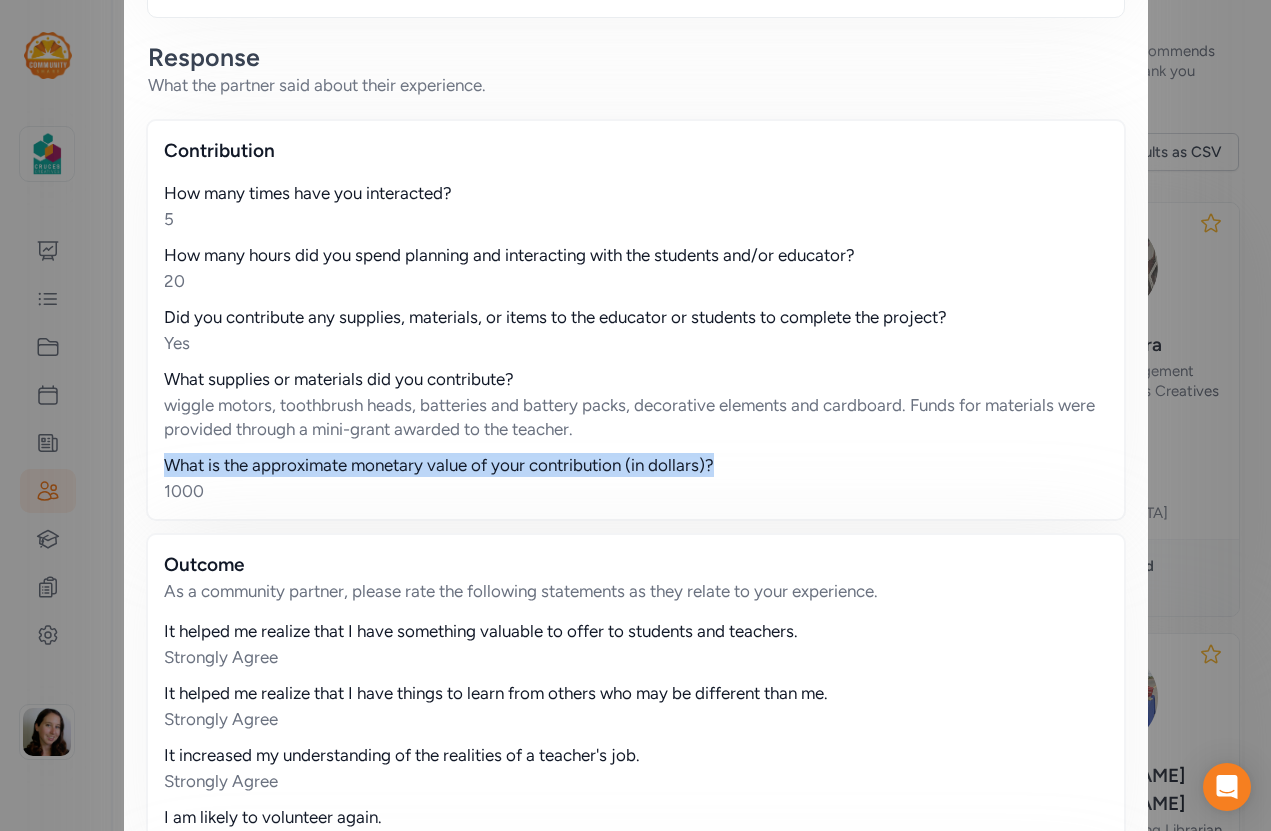 scroll, scrollTop: 485, scrollLeft: 0, axis: vertical 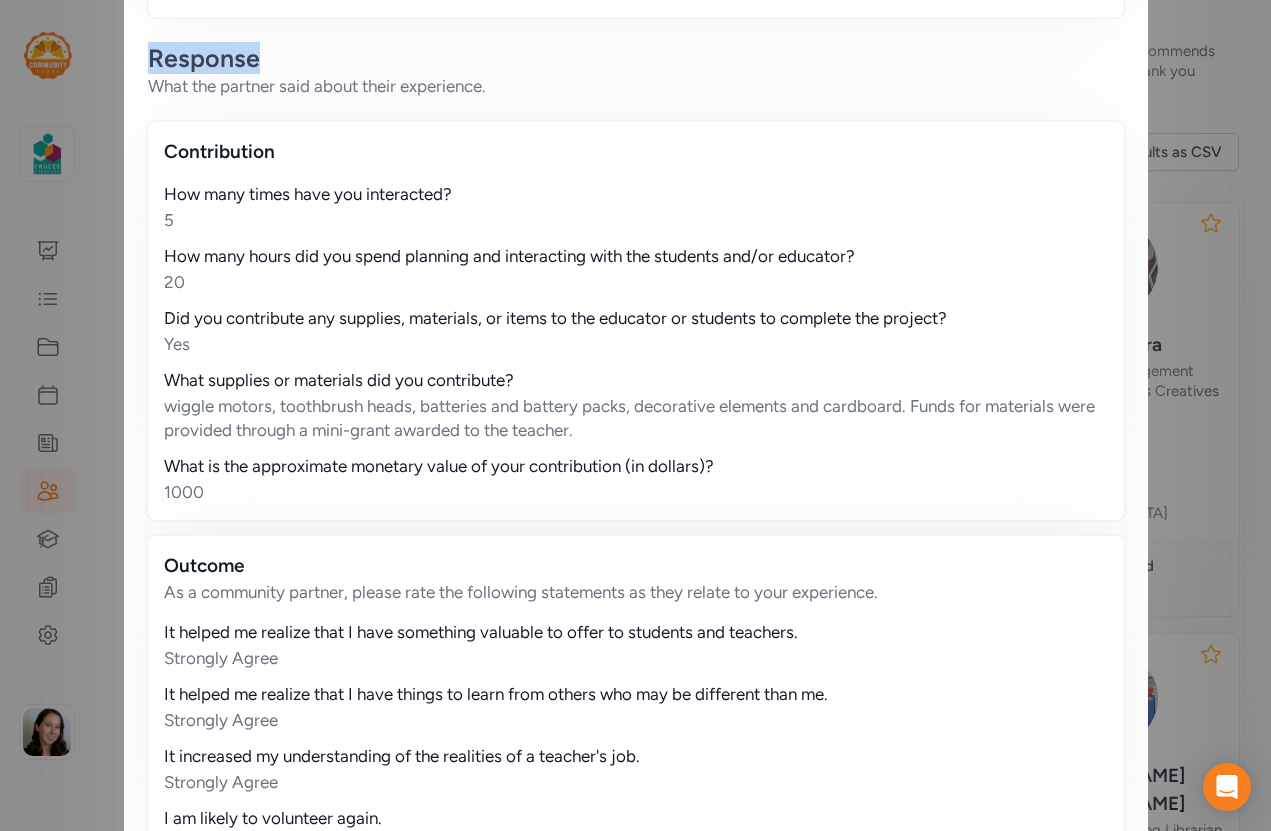 drag, startPoint x: 271, startPoint y: 57, endPoint x: 104, endPoint y: 56, distance: 167.00299 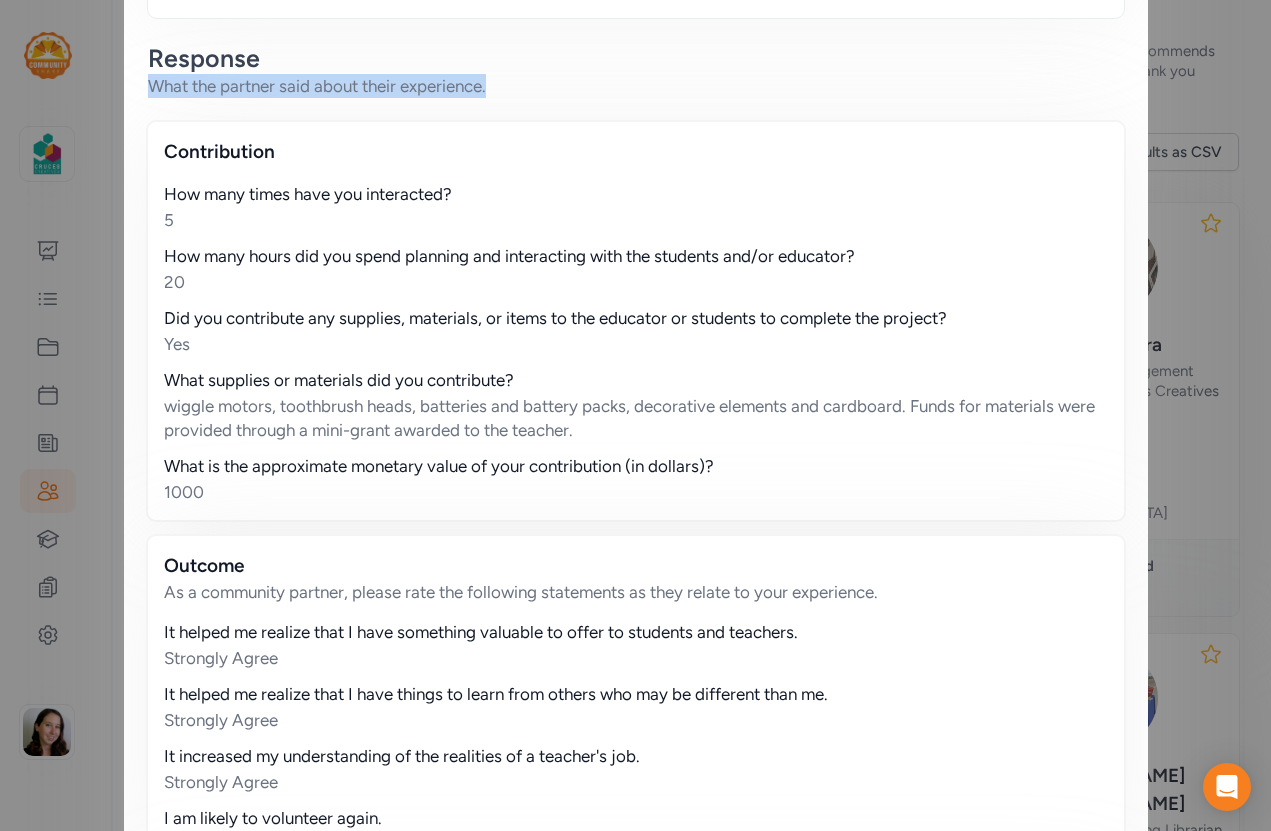 drag, startPoint x: 496, startPoint y: 87, endPoint x: 141, endPoint y: 89, distance: 355.00565 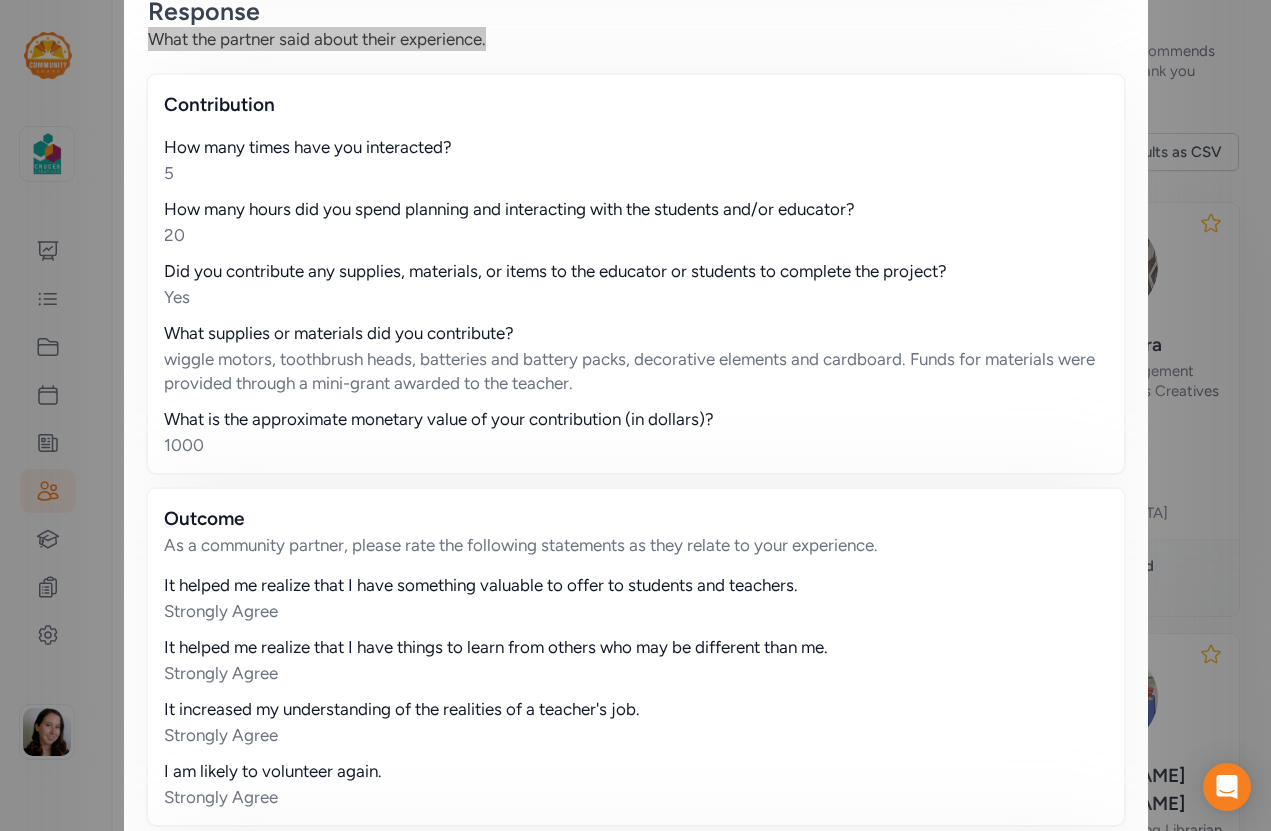 scroll, scrollTop: 713, scrollLeft: 0, axis: vertical 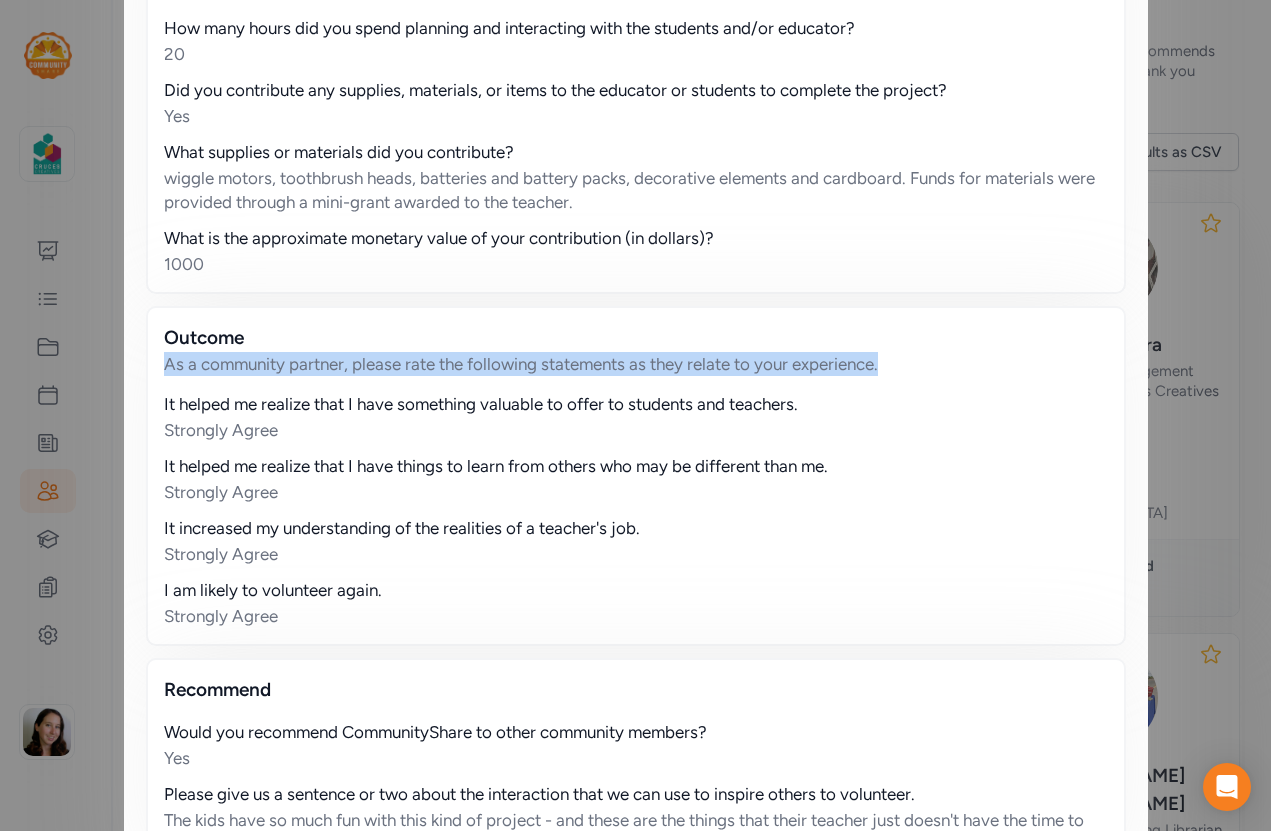 drag, startPoint x: 938, startPoint y: 360, endPoint x: 161, endPoint y: 371, distance: 777.0779 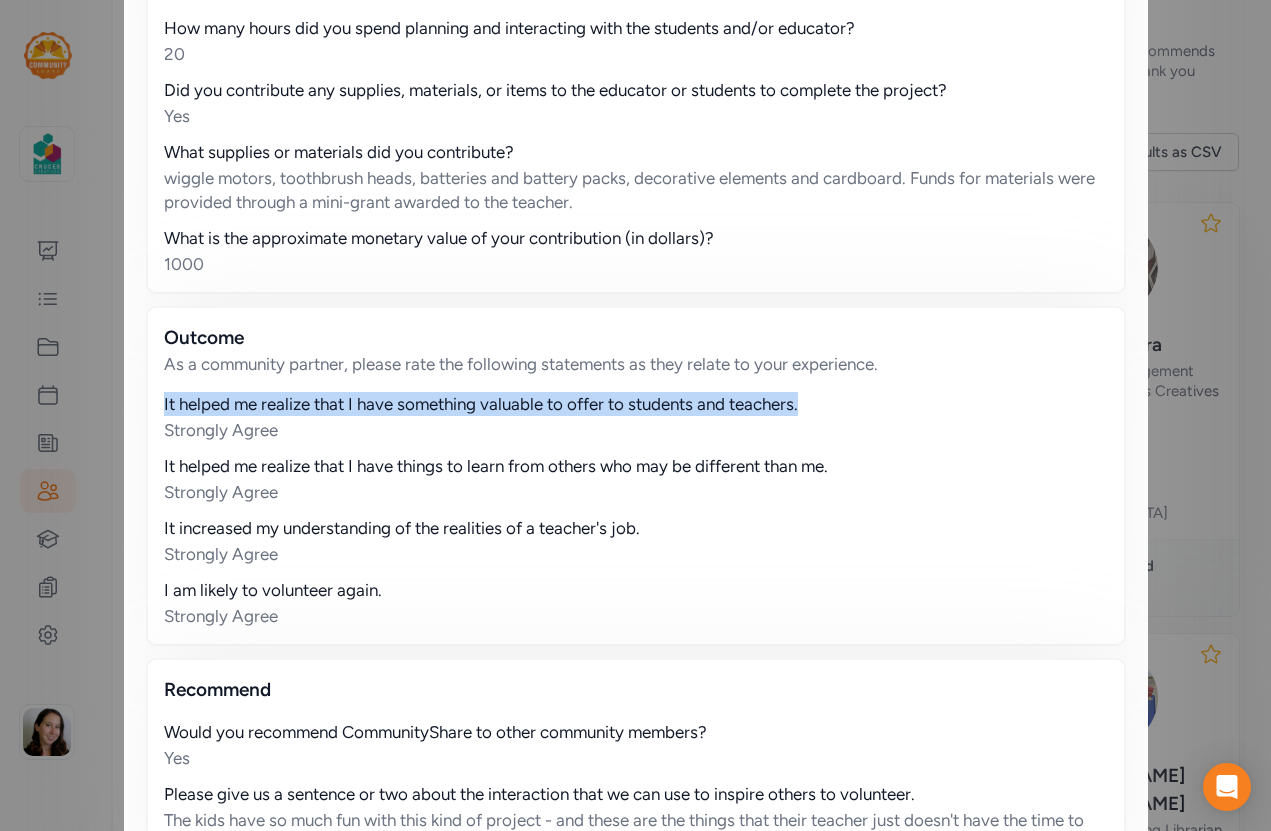 drag, startPoint x: 814, startPoint y: 402, endPoint x: 129, endPoint y: 401, distance: 685.00073 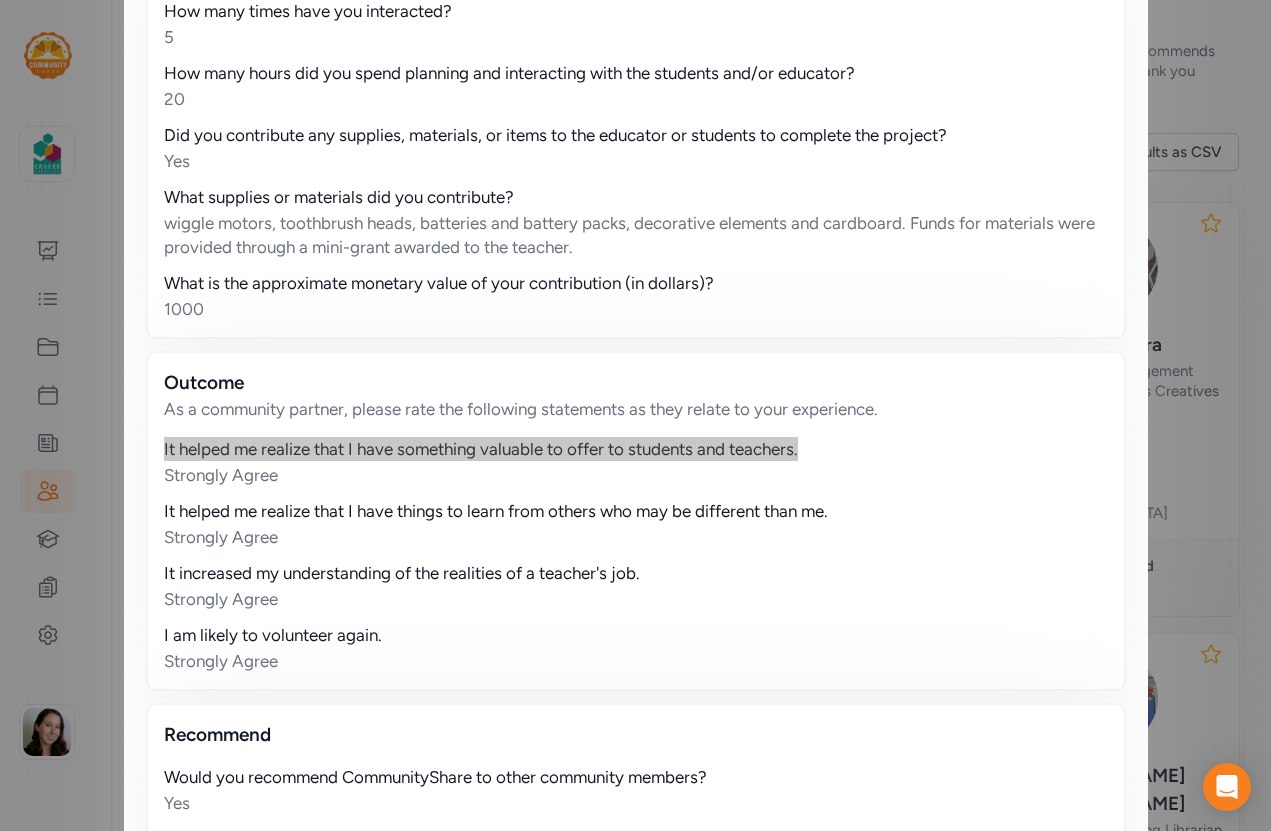 scroll, scrollTop: 794, scrollLeft: 0, axis: vertical 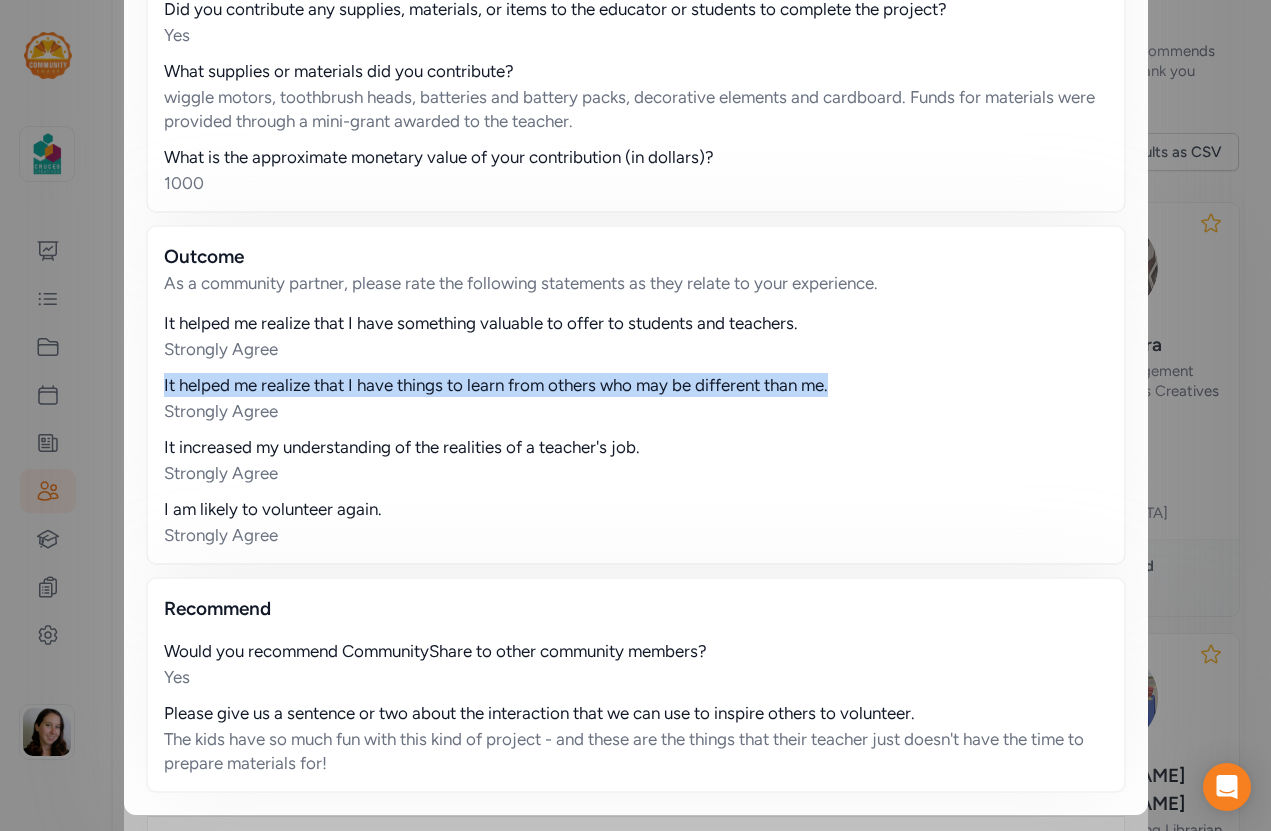 drag, startPoint x: 158, startPoint y: 387, endPoint x: 874, endPoint y: 387, distance: 716 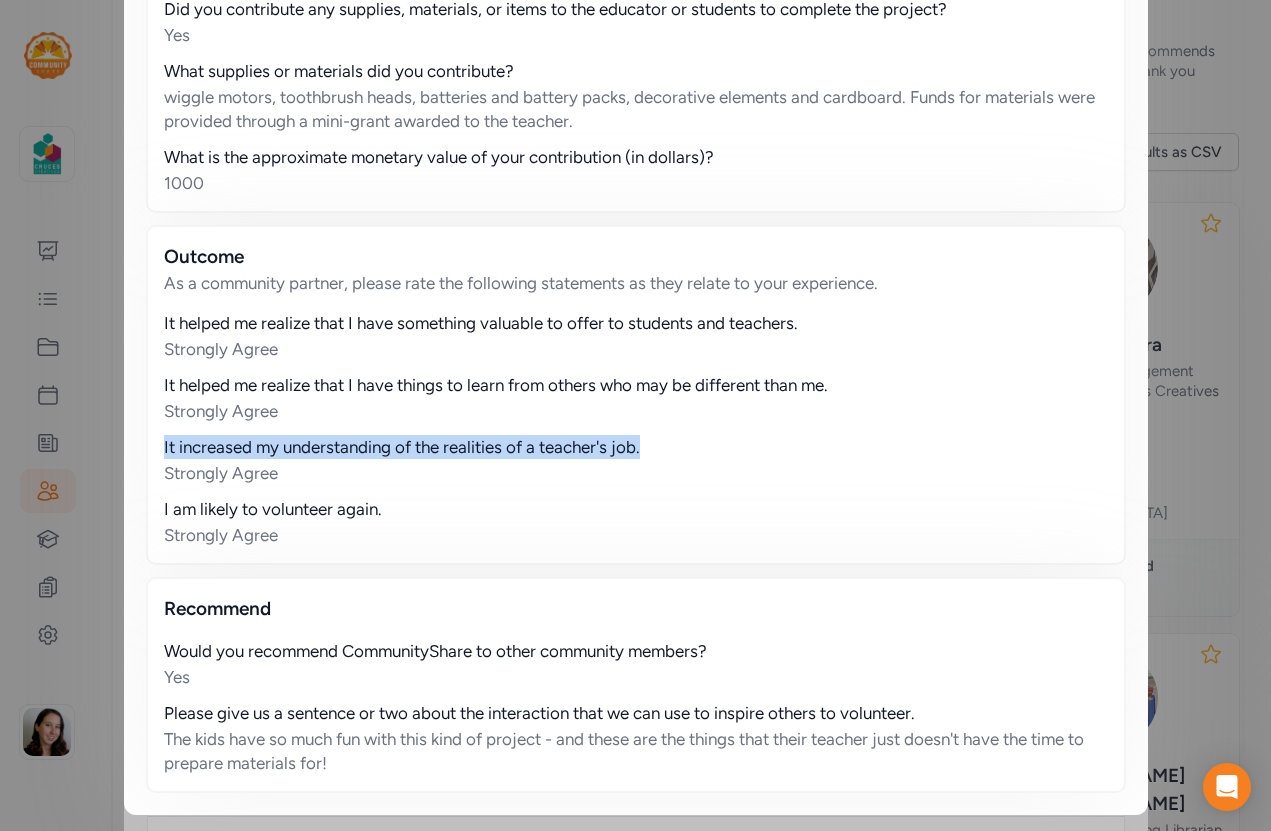 drag, startPoint x: 630, startPoint y: 445, endPoint x: 154, endPoint y: 448, distance: 476.00946 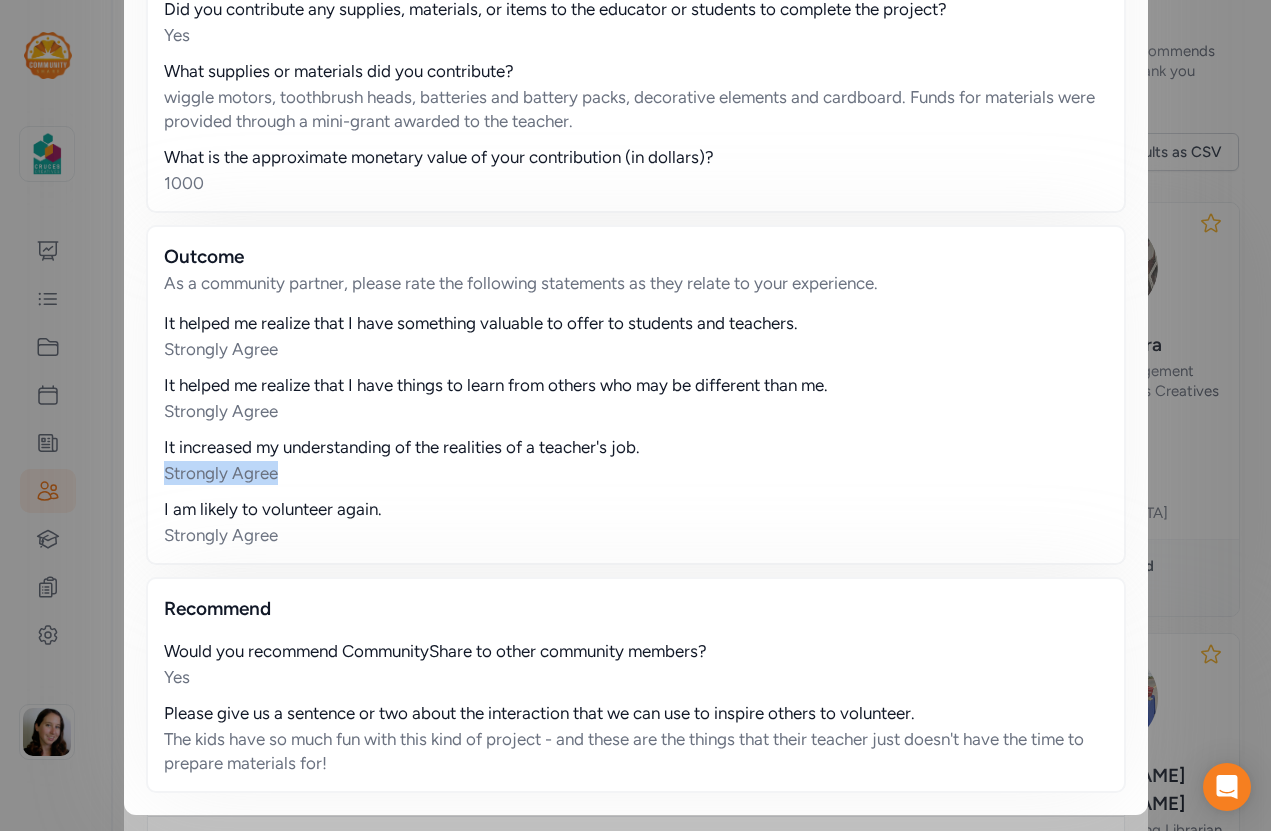 drag, startPoint x: 255, startPoint y: 476, endPoint x: 132, endPoint y: 477, distance: 123.00407 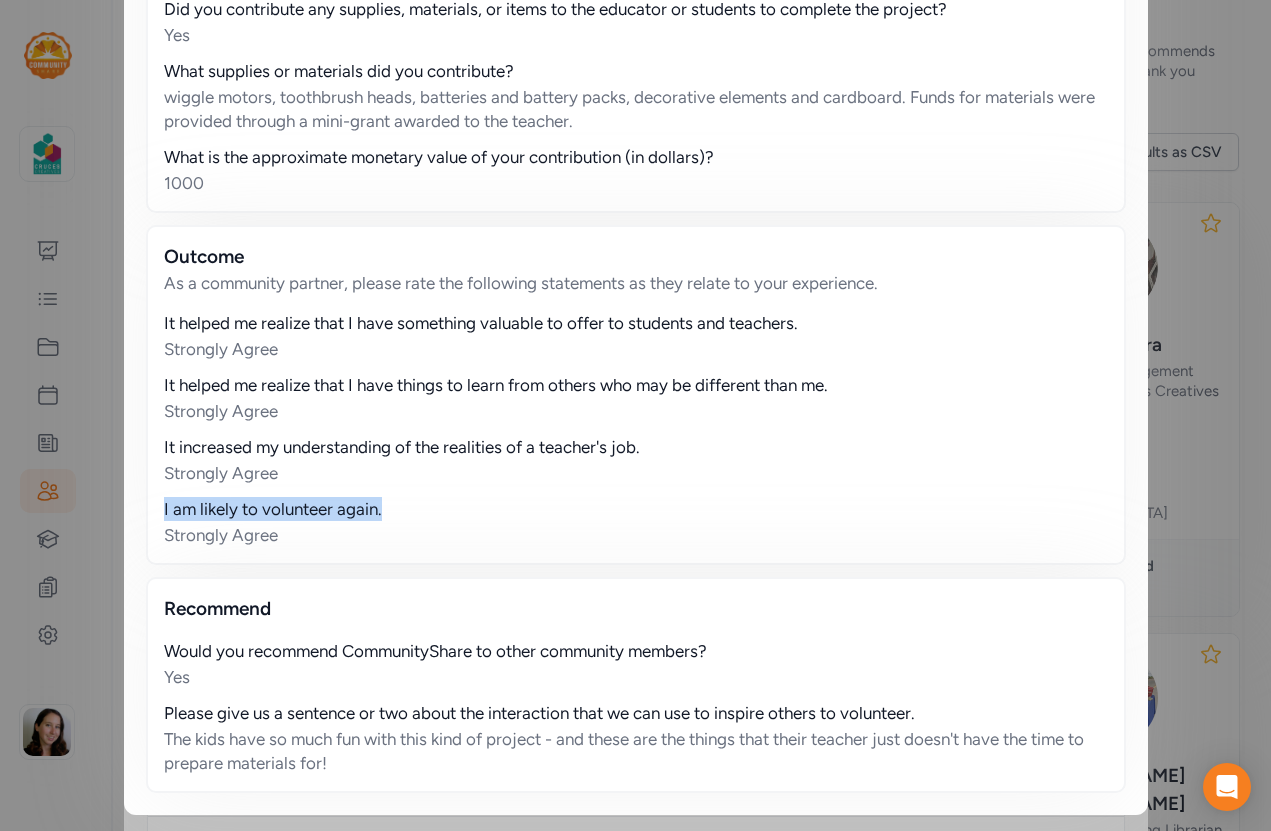 drag, startPoint x: 406, startPoint y: 514, endPoint x: 138, endPoint y: 517, distance: 268.01678 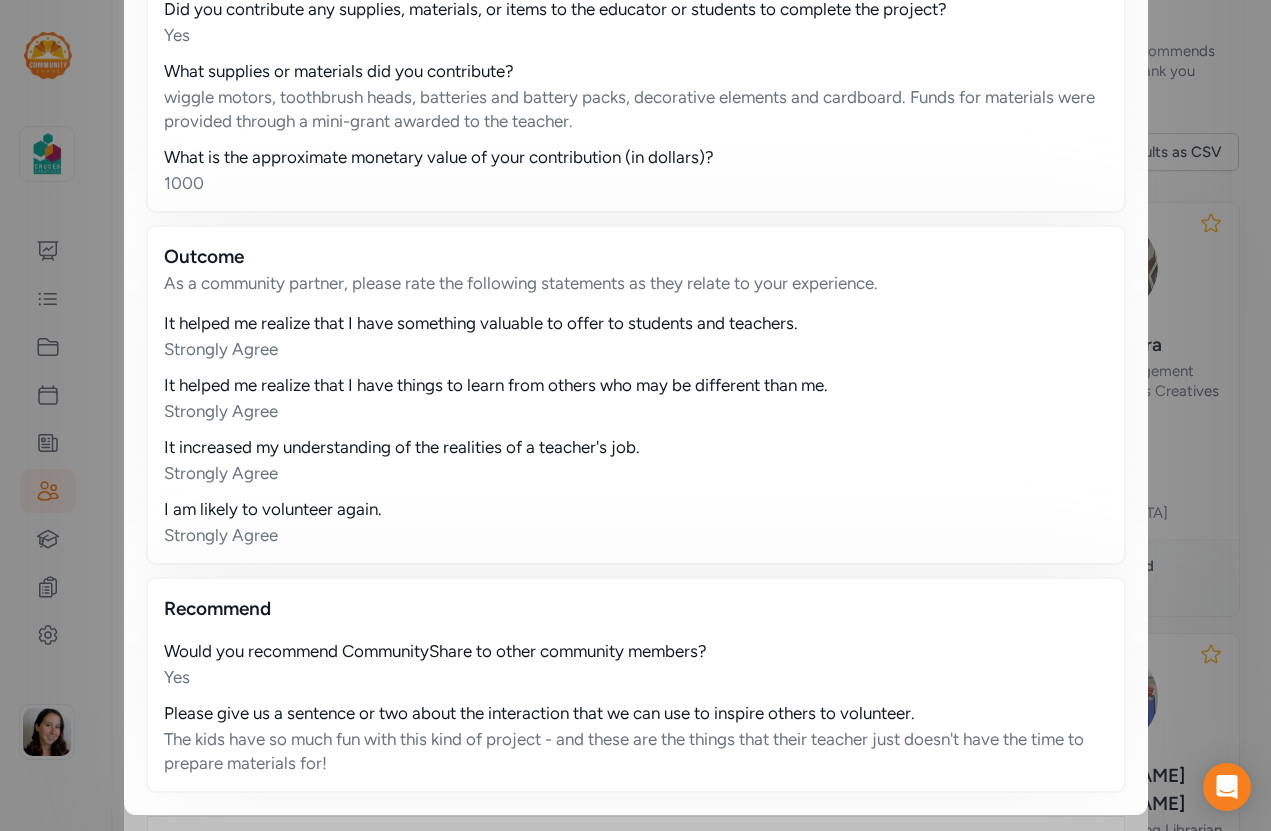 drag, startPoint x: 241, startPoint y: 531, endPoint x: 195, endPoint y: 524, distance: 46.52956 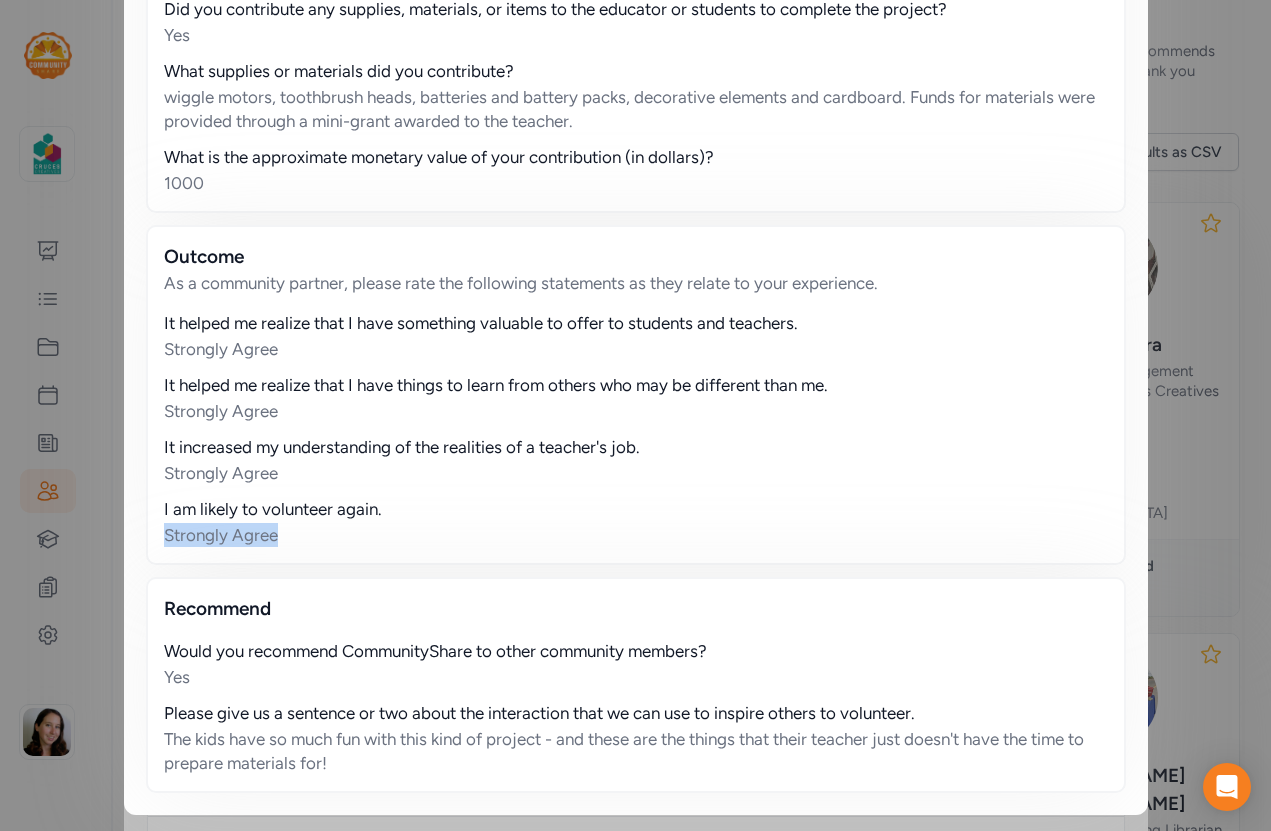 drag, startPoint x: 256, startPoint y: 529, endPoint x: 124, endPoint y: 532, distance: 132.03409 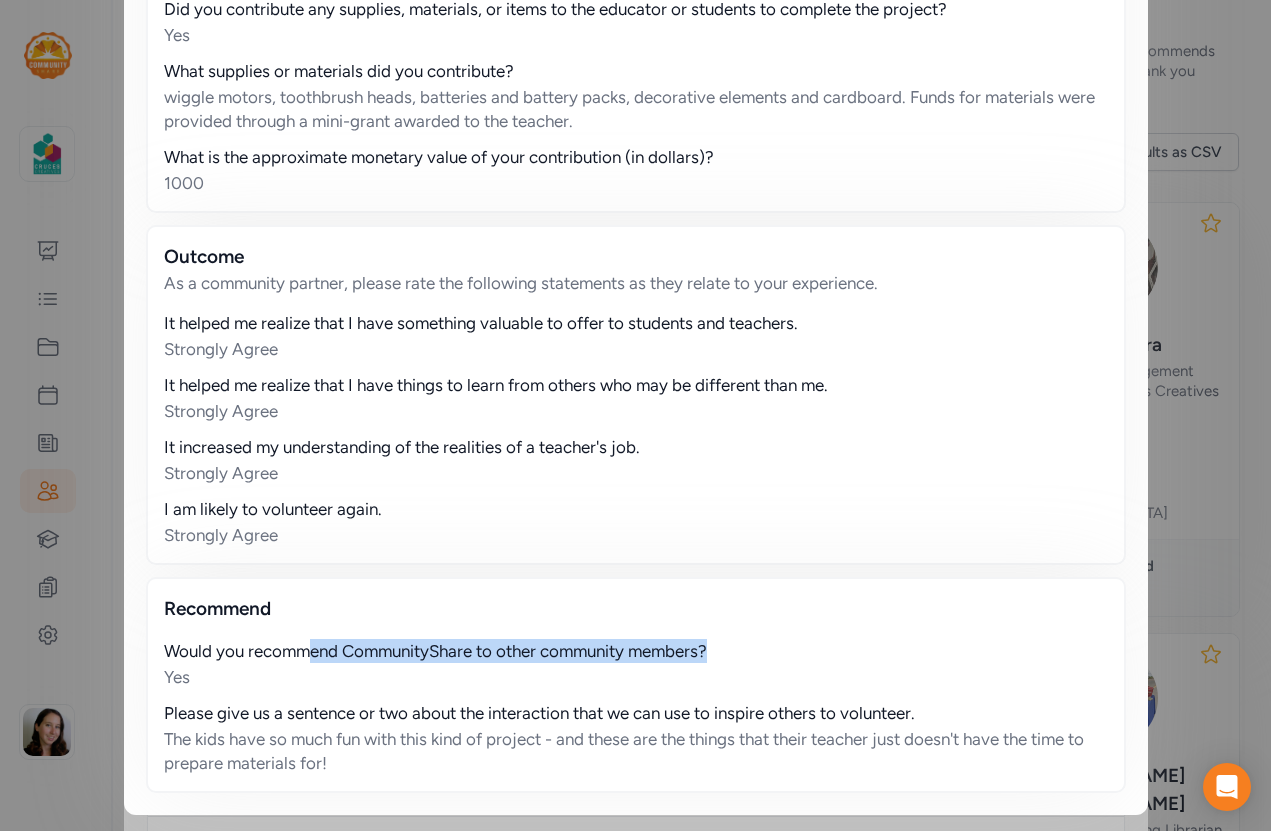 drag, startPoint x: 737, startPoint y: 647, endPoint x: 297, endPoint y: 643, distance: 440.0182 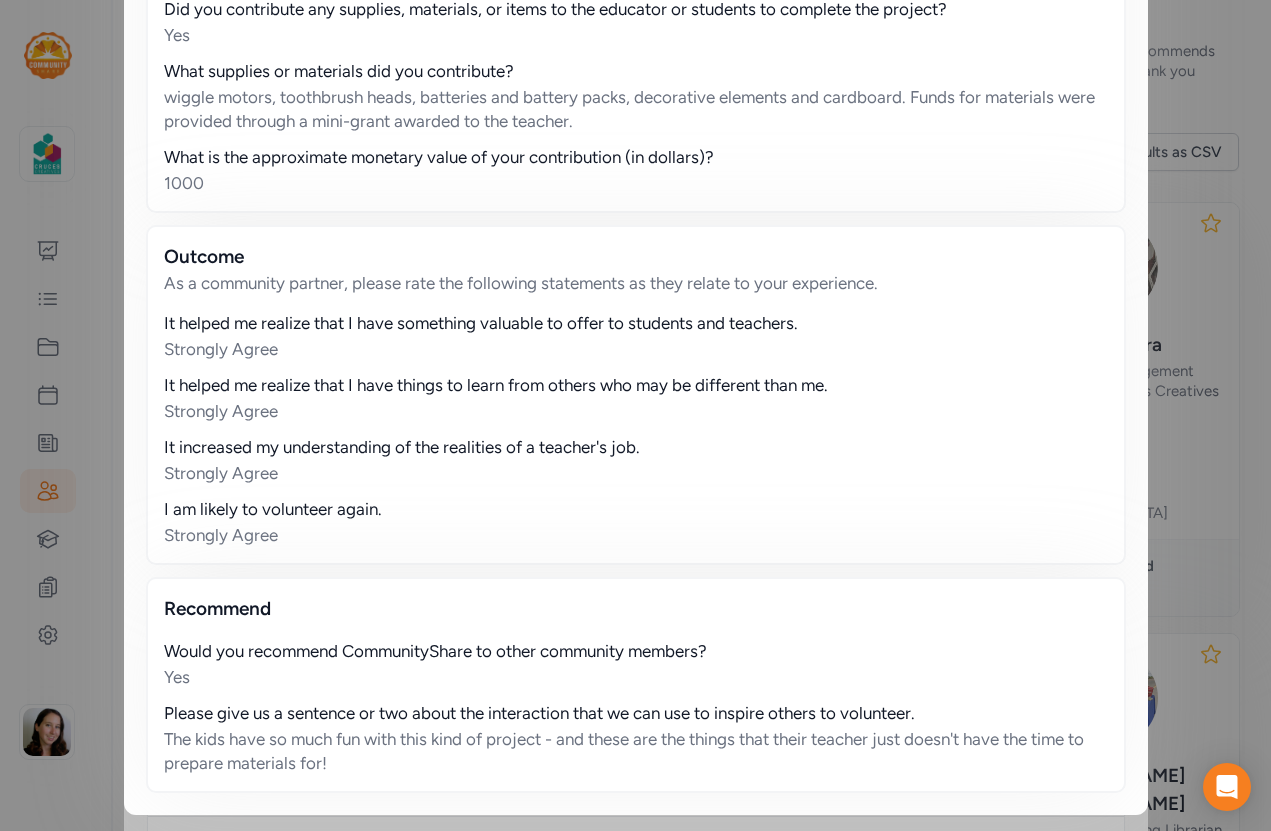 drag, startPoint x: 498, startPoint y: 658, endPoint x: 531, endPoint y: 651, distance: 33.734257 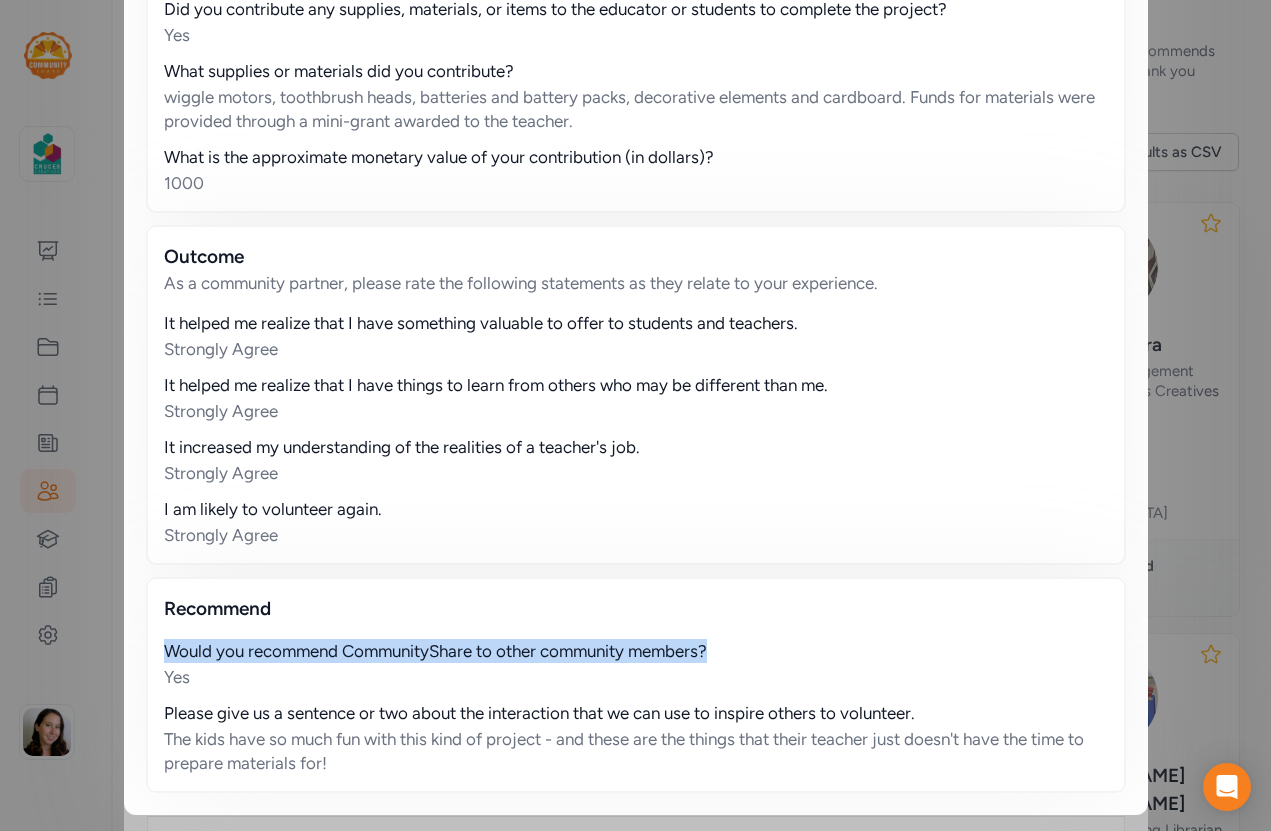 drag, startPoint x: 723, startPoint y: 643, endPoint x: 158, endPoint y: 648, distance: 565.0221 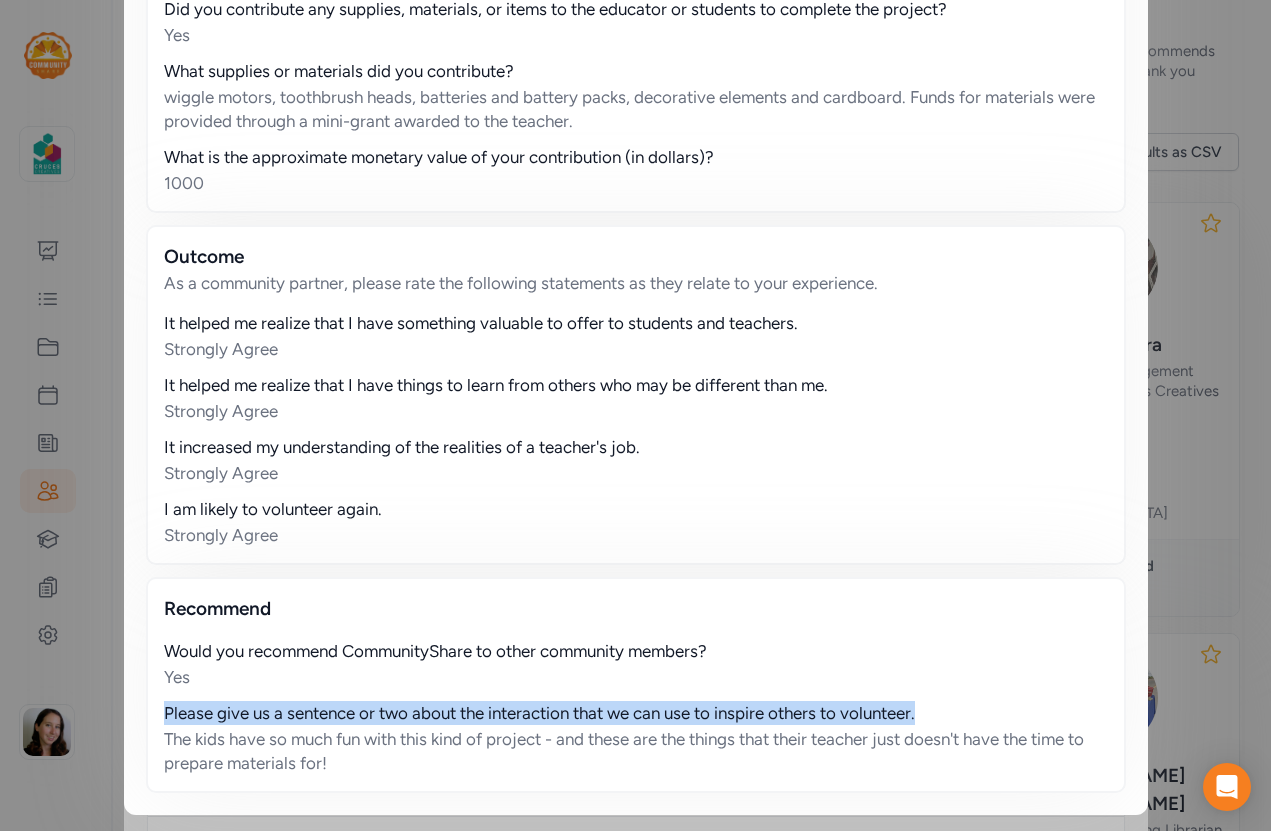 drag, startPoint x: 1024, startPoint y: 711, endPoint x: 126, endPoint y: 709, distance: 898.0022 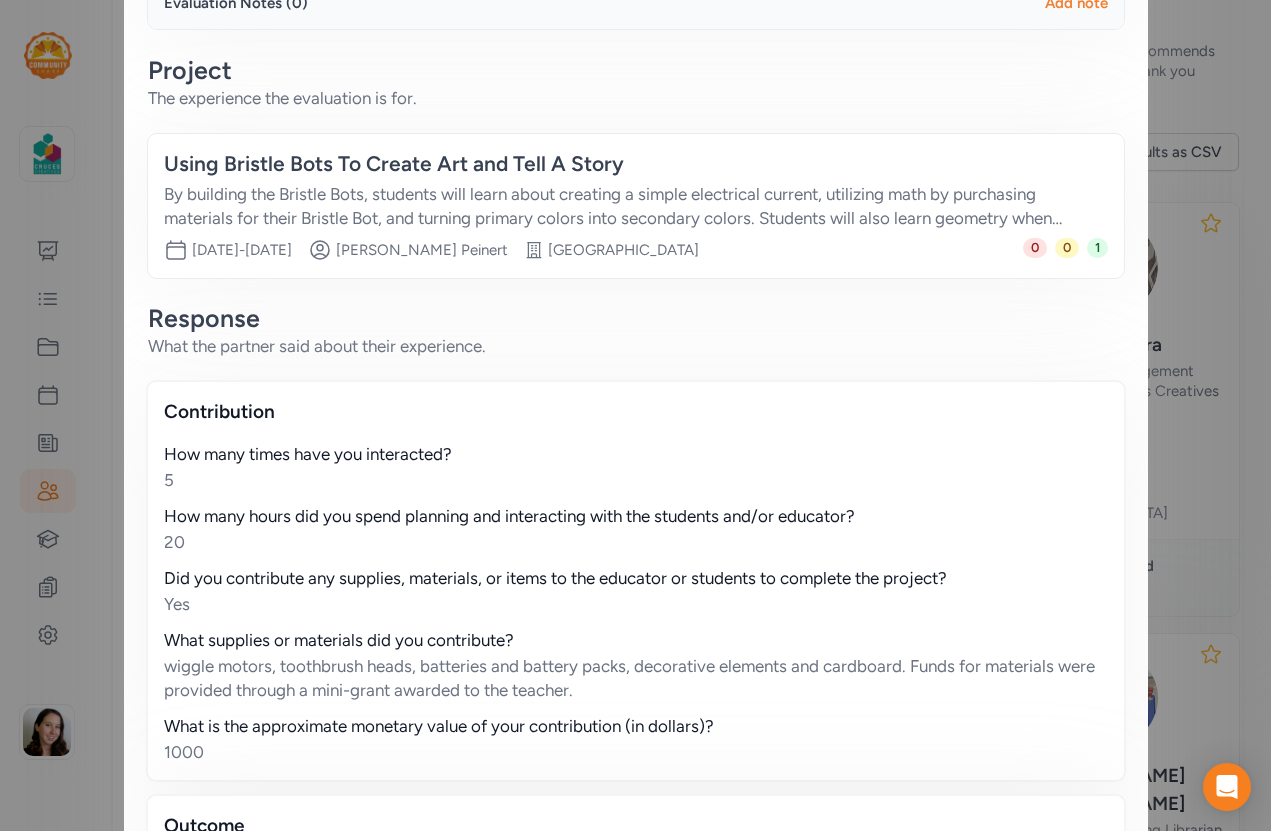 scroll, scrollTop: 0, scrollLeft: 0, axis: both 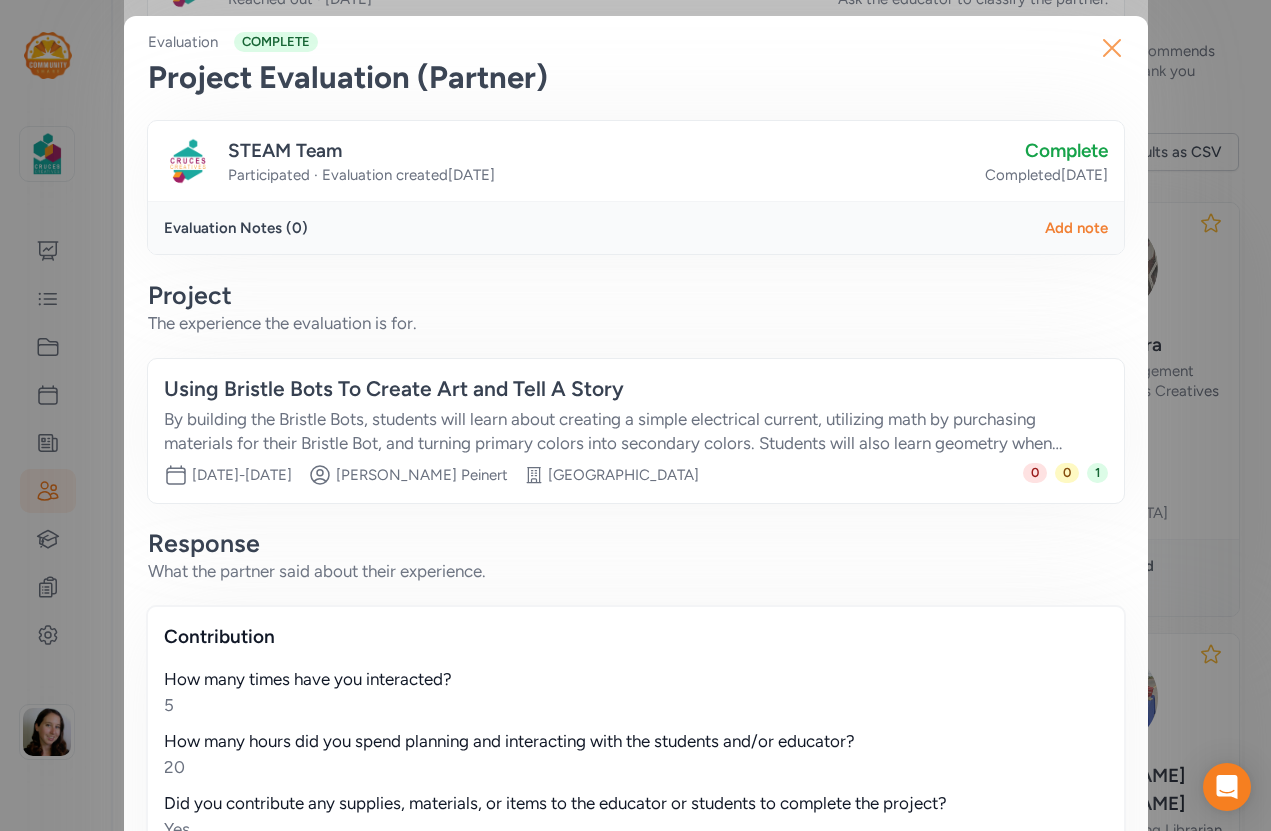 click on "Close" at bounding box center (1112, 48) 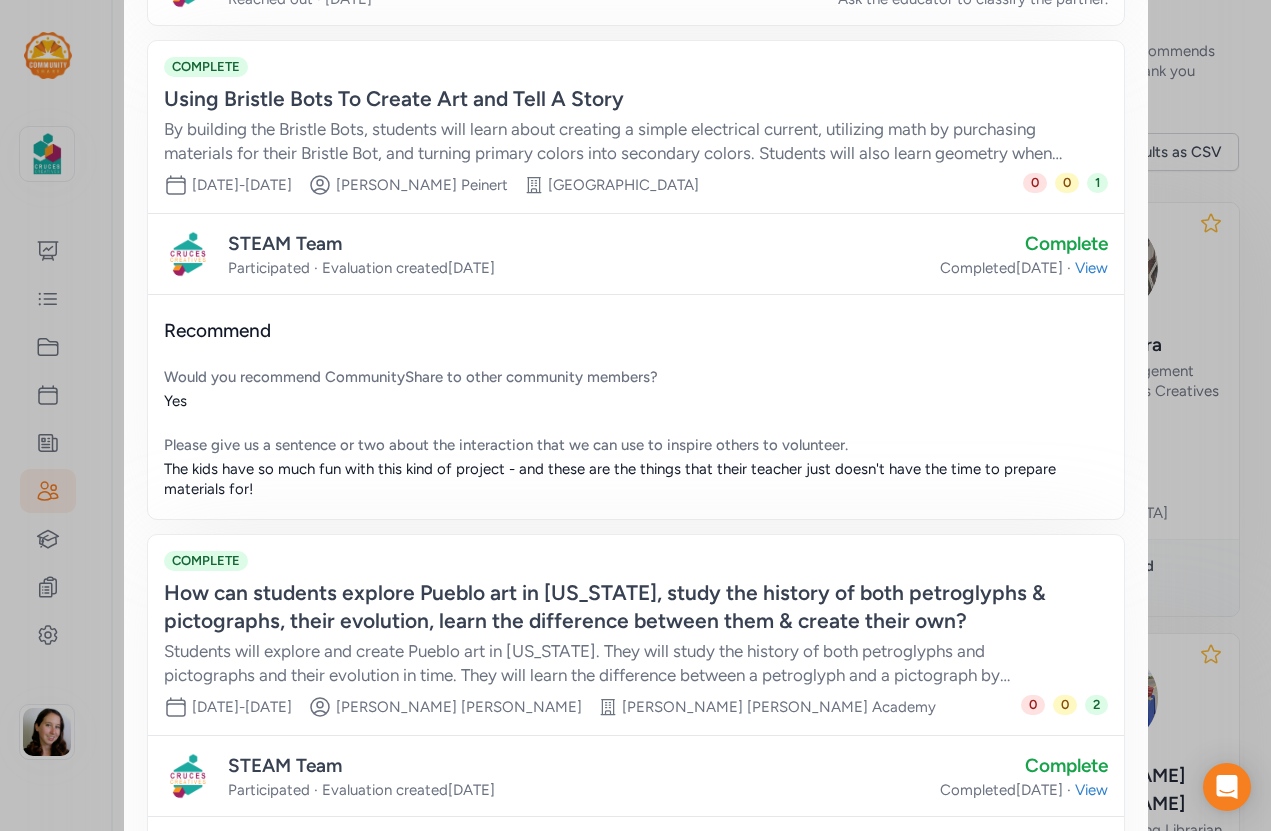 click on "Close Partner STEAM   Team We are a team of STEAM instructors working to give students throughout [GEOGRAPHIC_DATA] a hands-on learning experience. Phone Number [PHONE_NUMBER]‬  Email [EMAIL_ADDRESS][DOMAIN_NAME] Organization Cruces Creatives Visibility Active Platform Link .../users/ 3056 User notes  ( 0 ) Add note Profile Participation Evaluations More actions Projects COMPLETE Identity Project Date Range [DATE]  -  [DATE] Creator [PERSON_NAME] School Raices Del Saber Xinachtli Community 2 0 1 STEAM   Team Participated · Evaluation created  [DATE] Not Started [PHONE_NUMBER]‬  [EMAIL_ADDRESS][DOMAIN_NAME] Need to share a link to the evaluation? The link below will take the  partner  directly to the beginning of the evaluation. This link will only work for them. [URL][DOMAIN_NAME] COMPLETE Community Building Cards for Community Project Provide a hand made project for a Community Service Partner Date Range [DATE]  -  [DATE] Creator [PERSON_NAME]" at bounding box center [635, 12858] 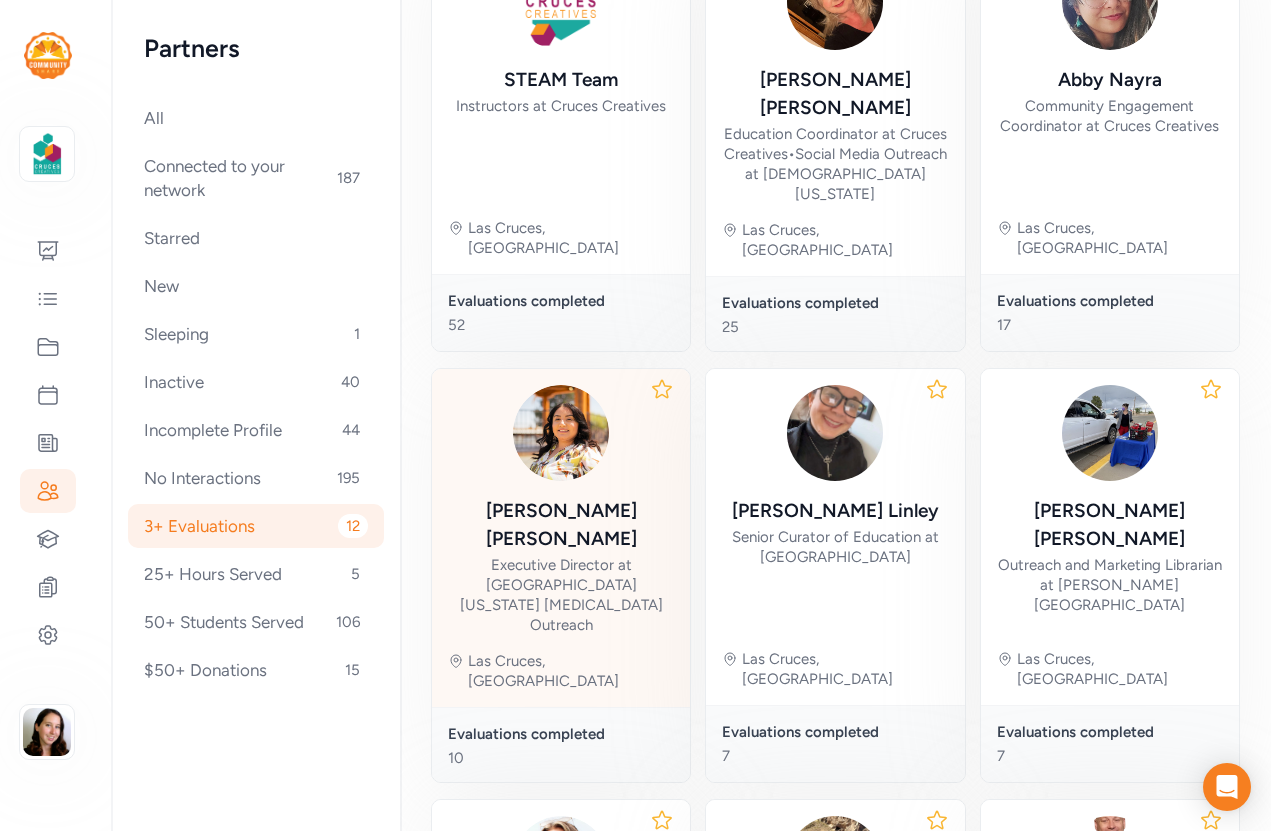 scroll, scrollTop: 369, scrollLeft: 0, axis: vertical 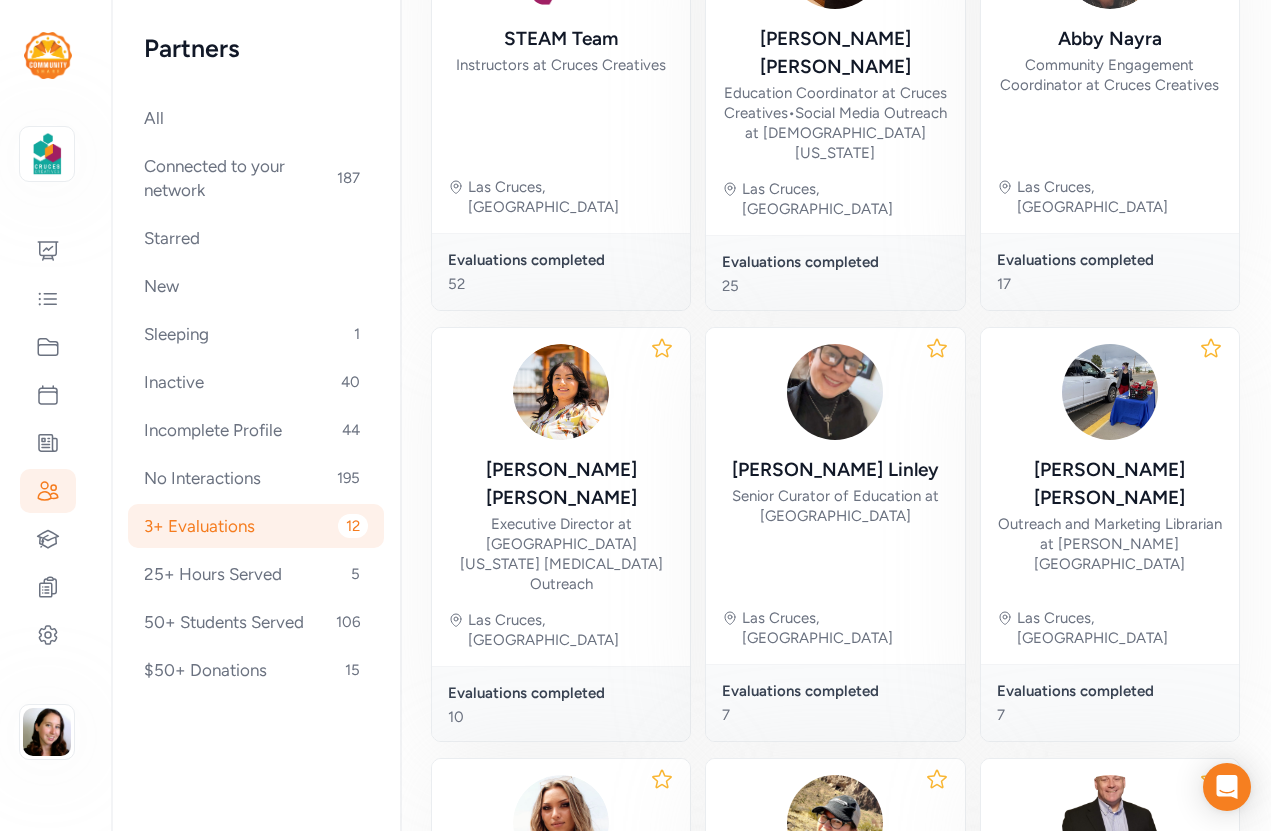 click on "Evaluations completed" at bounding box center [561, 693] 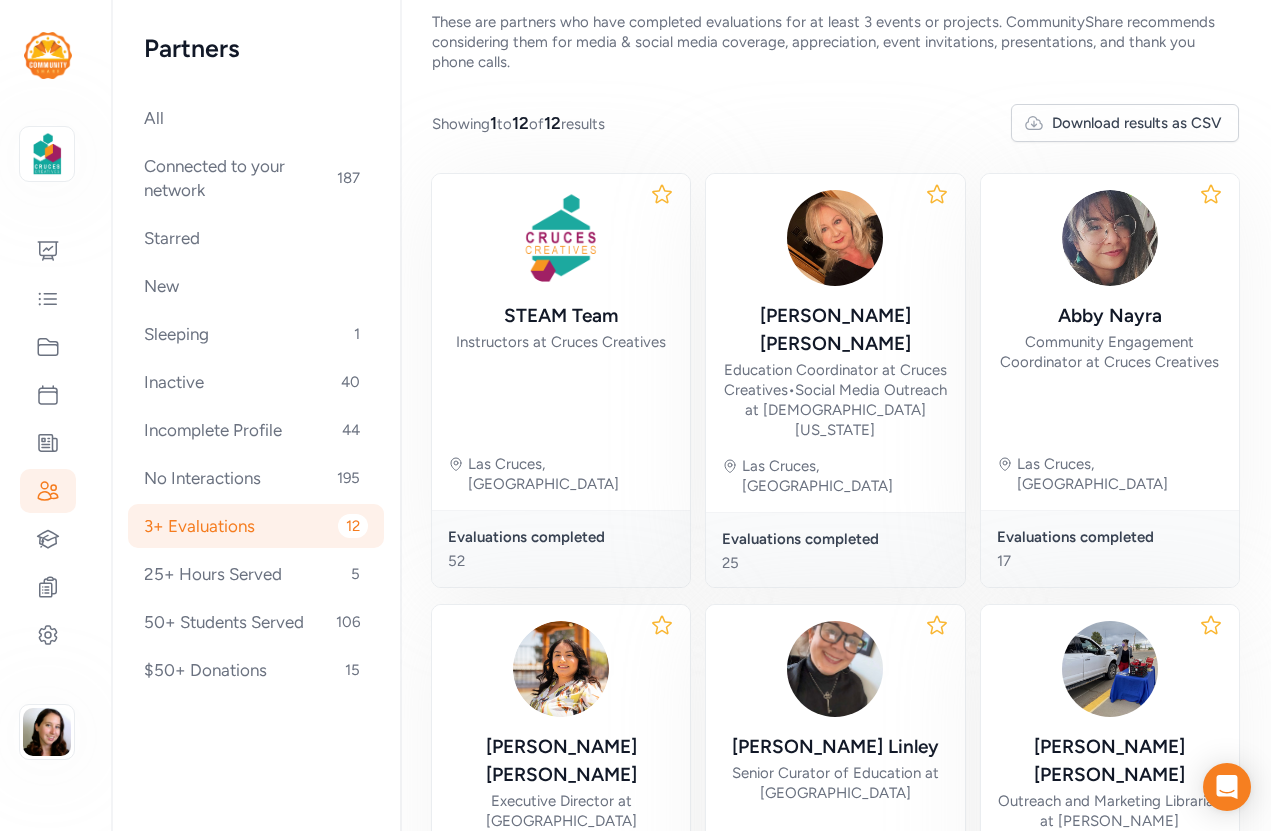 scroll, scrollTop: 0, scrollLeft: 0, axis: both 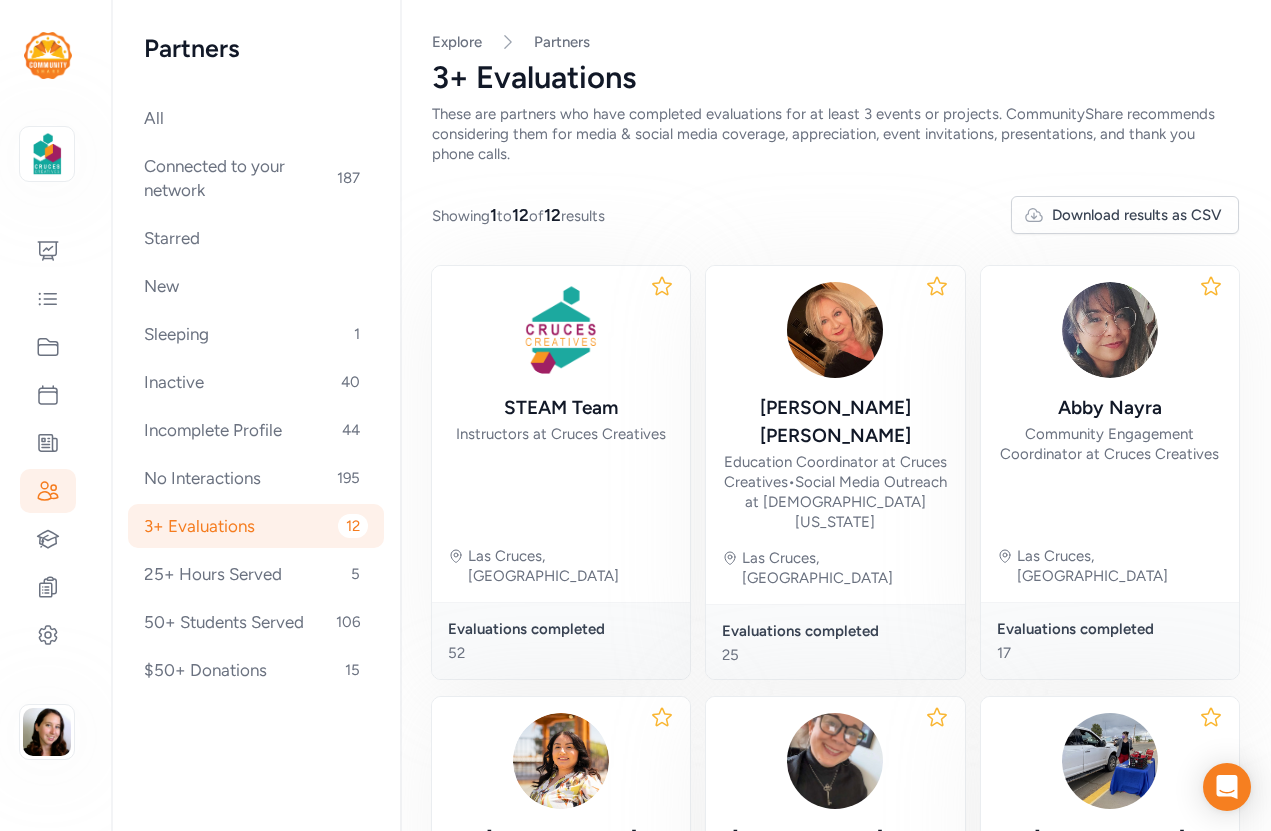 click on "3+ Evaluations 12" at bounding box center [256, 526] 